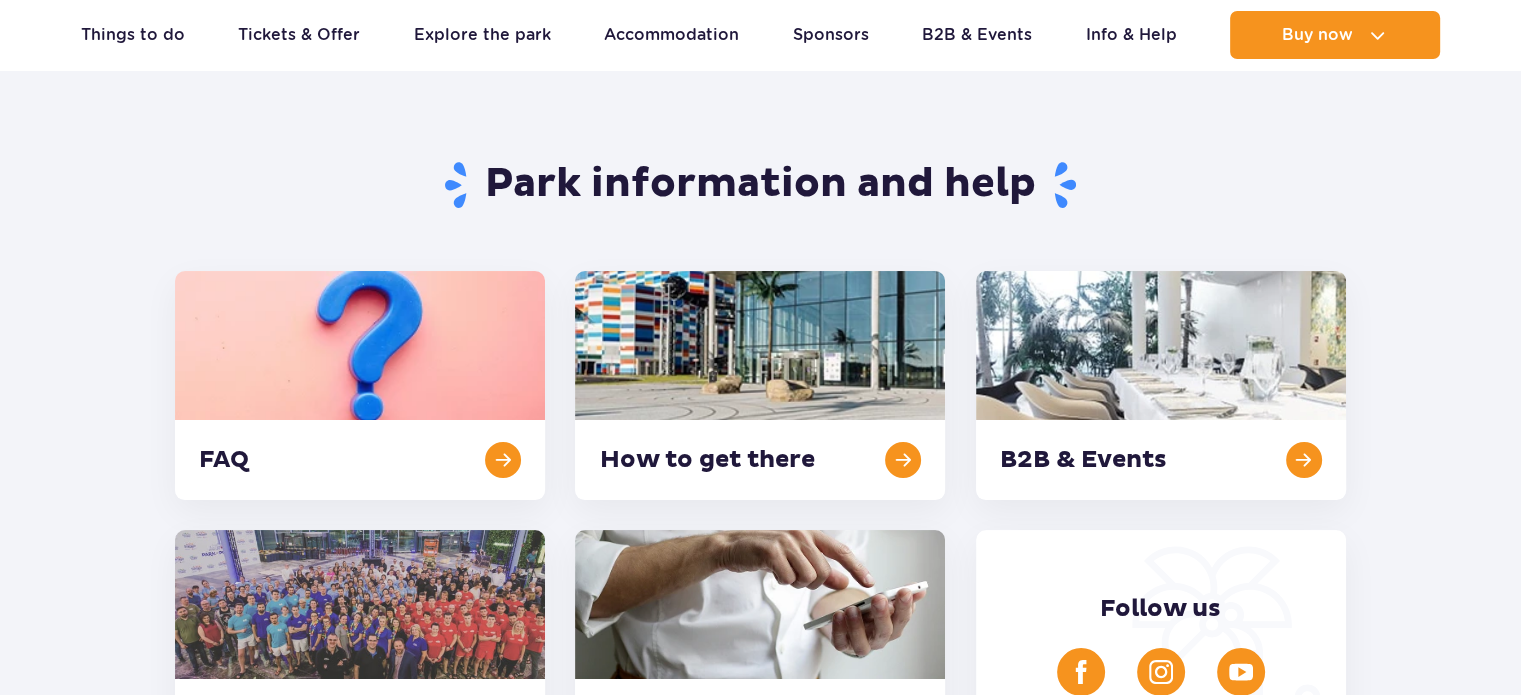 scroll, scrollTop: 0, scrollLeft: 0, axis: both 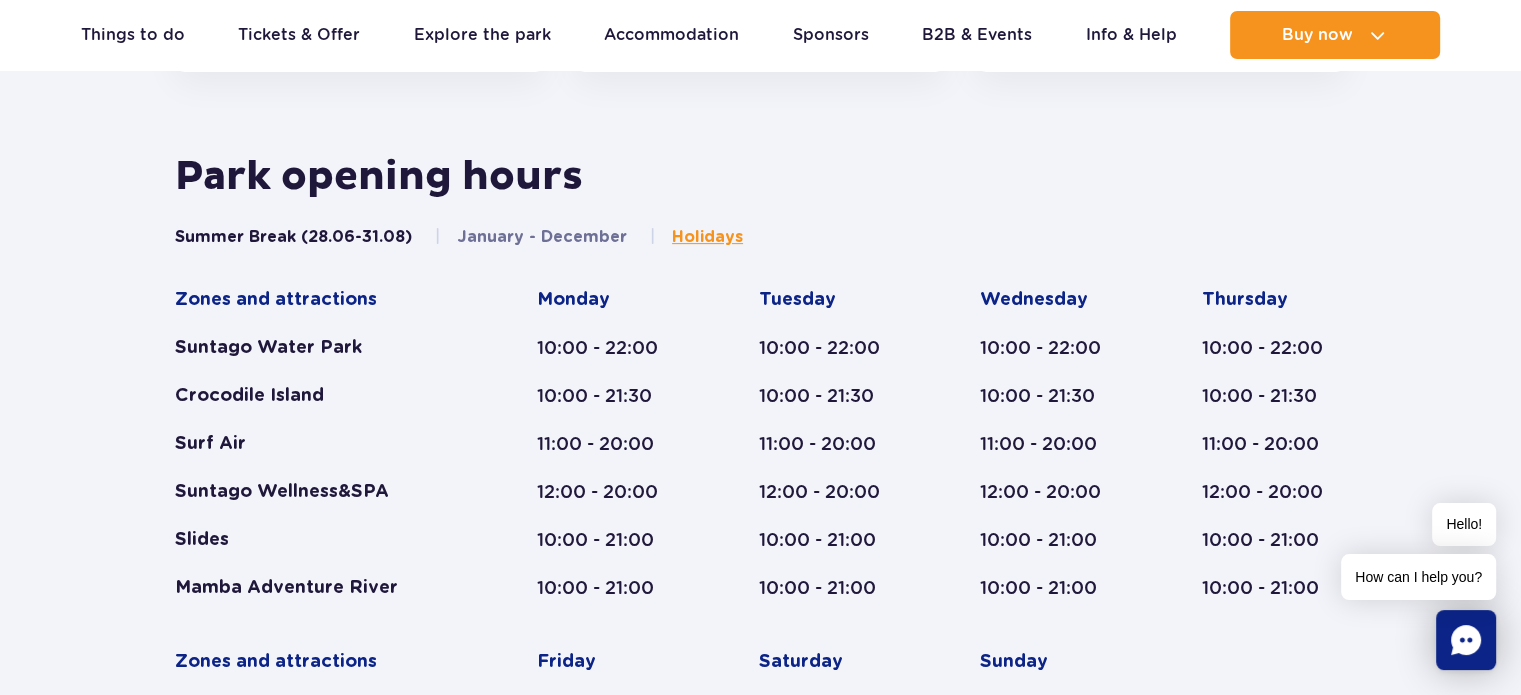 click on "Holidays" at bounding box center [707, 237] 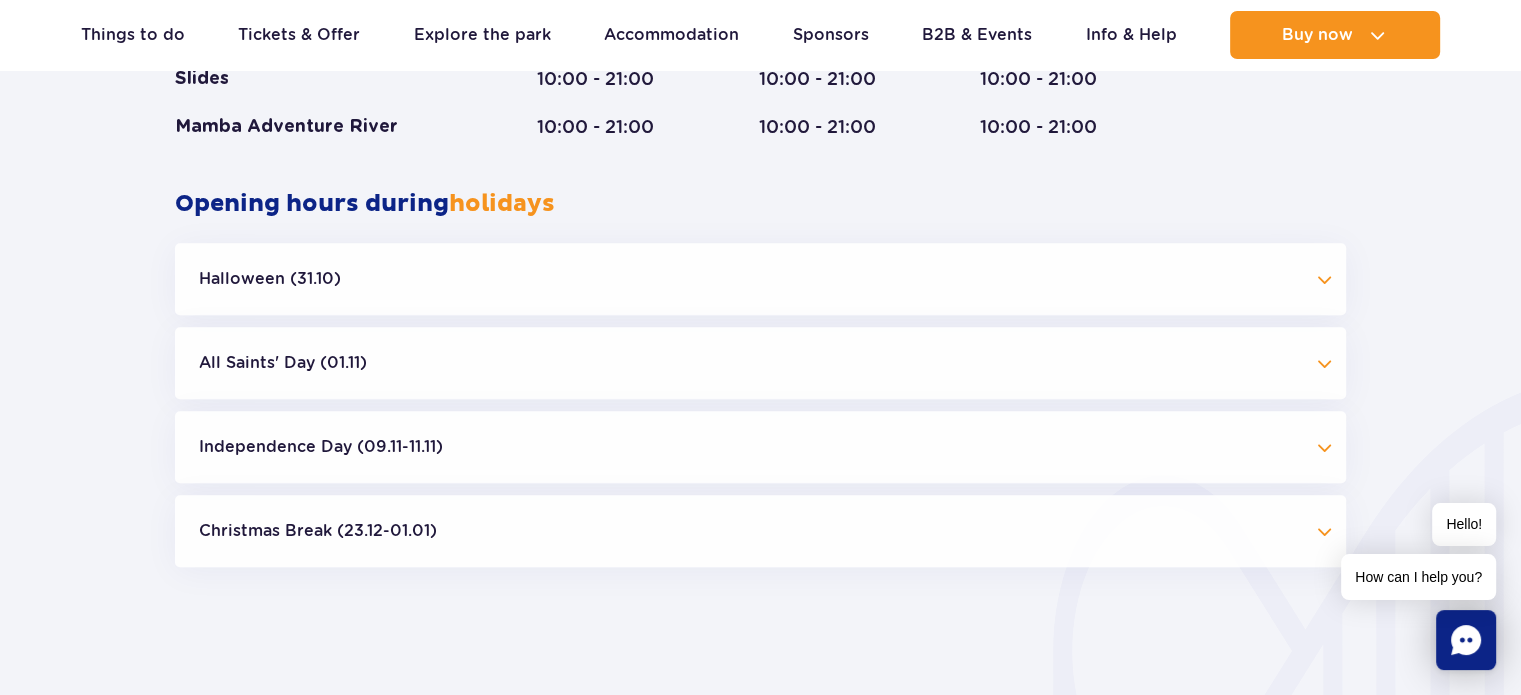 scroll, scrollTop: 1601, scrollLeft: 0, axis: vertical 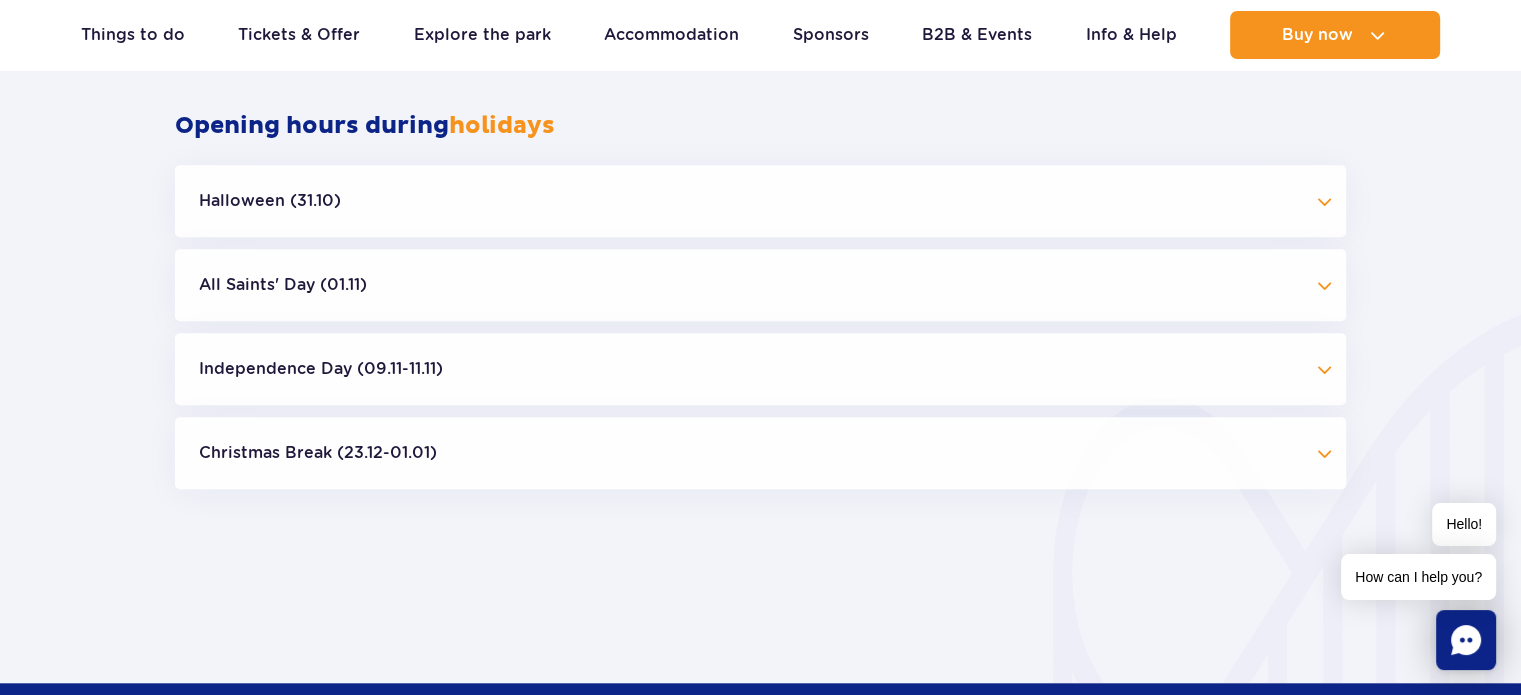 click on "Halloween (31.10)" at bounding box center (760, 201) 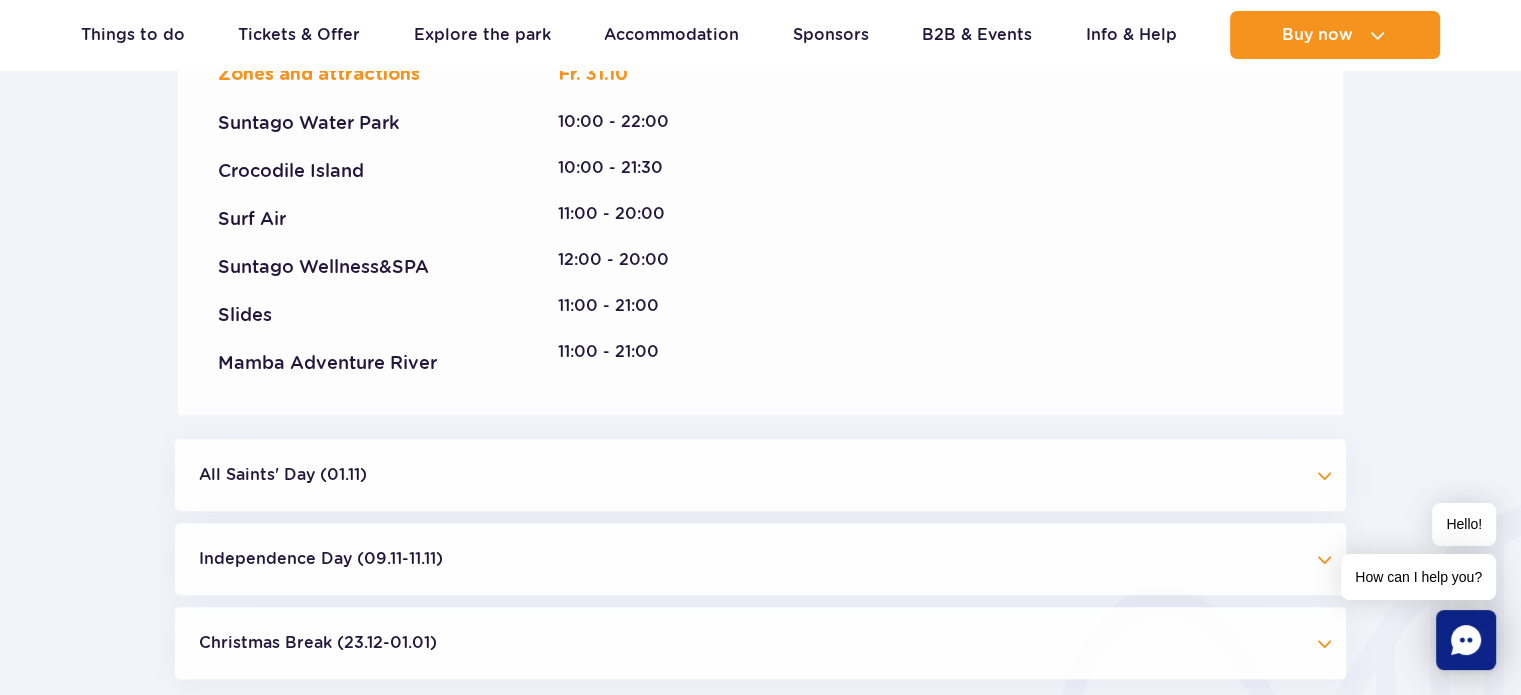 scroll, scrollTop: 2001, scrollLeft: 0, axis: vertical 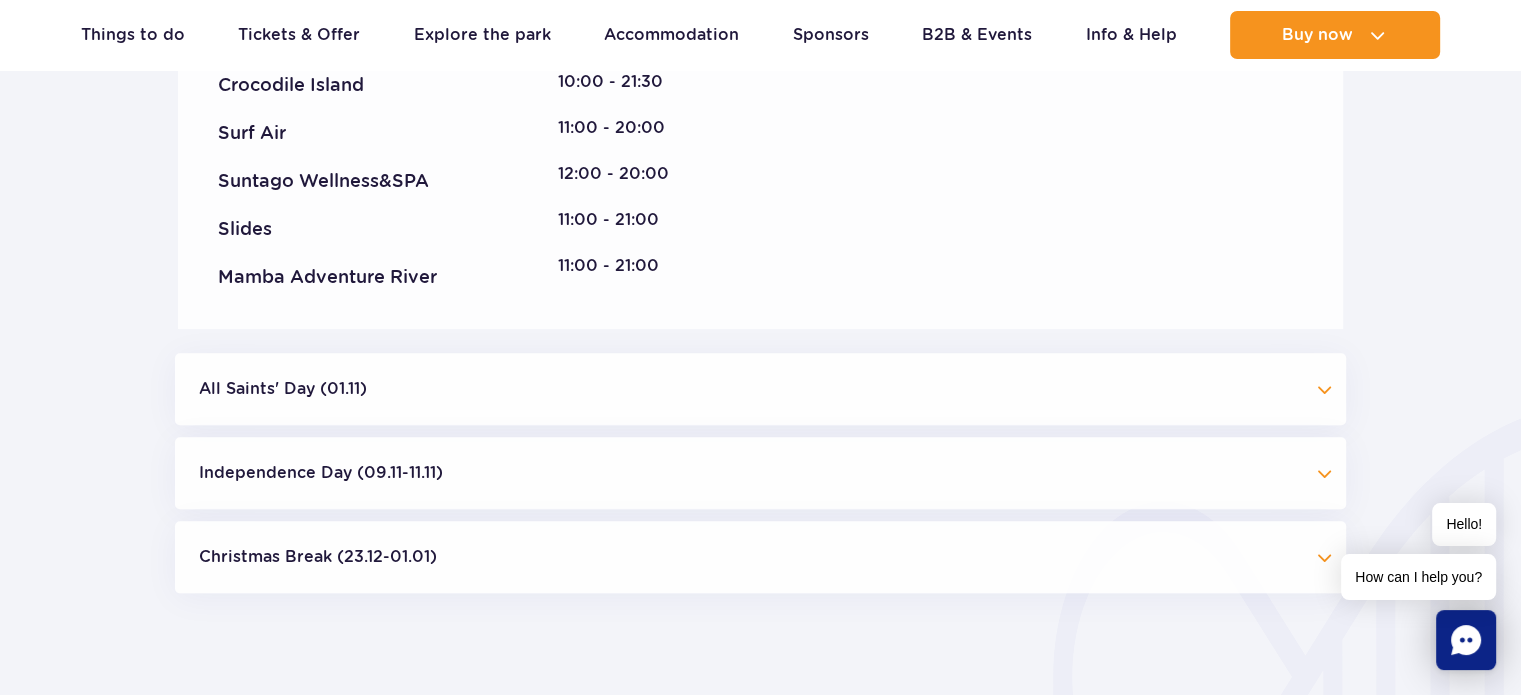 click on "Christmas Break (23.12-01.01)" at bounding box center [760, 557] 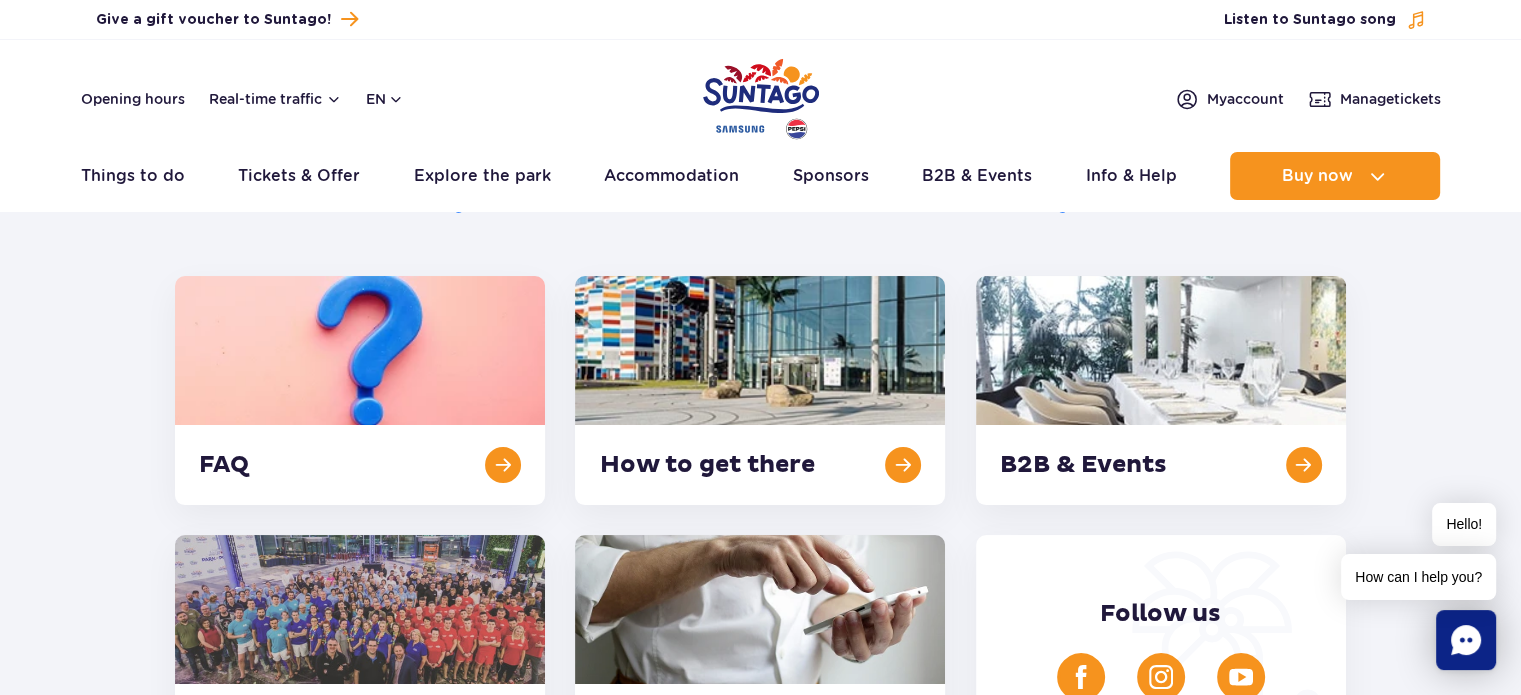 scroll, scrollTop: 0, scrollLeft: 0, axis: both 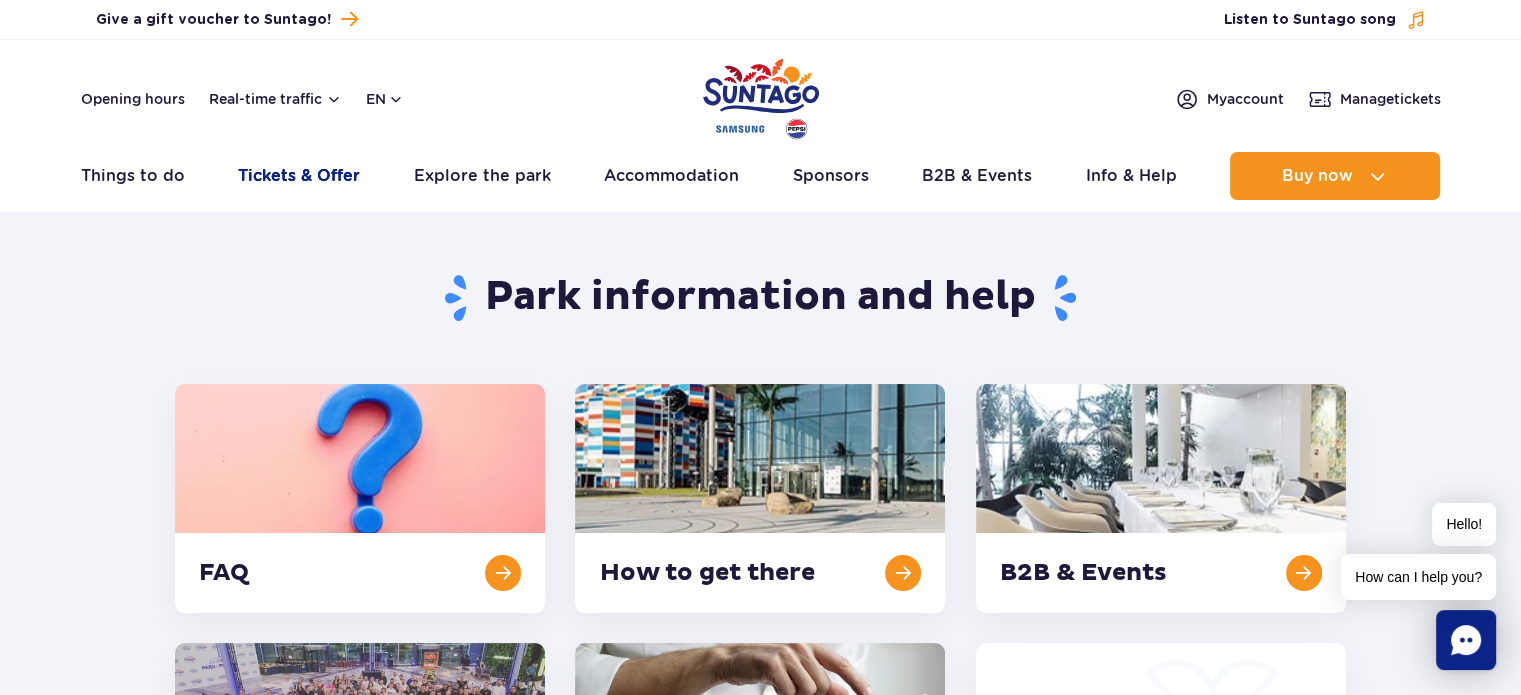 click on "Tickets & Offer" at bounding box center (299, 176) 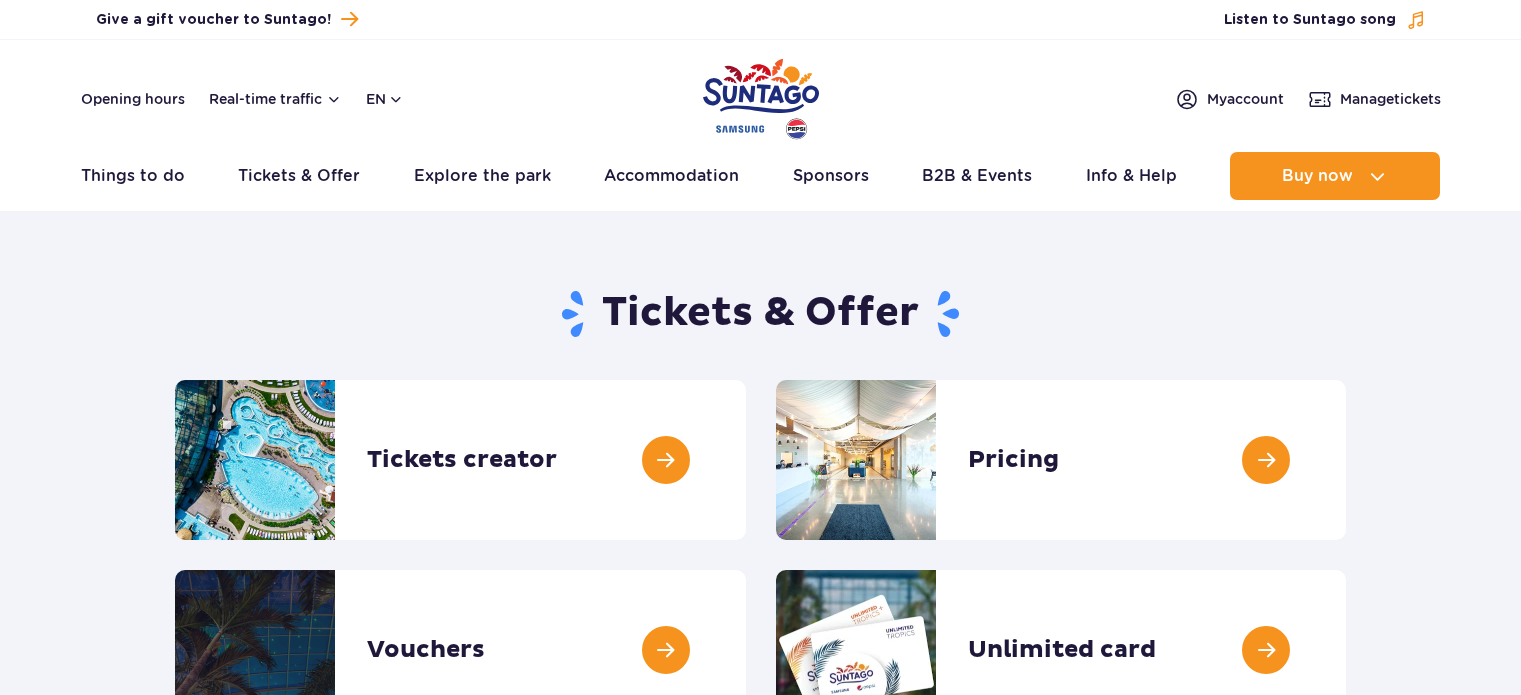 scroll, scrollTop: 0, scrollLeft: 0, axis: both 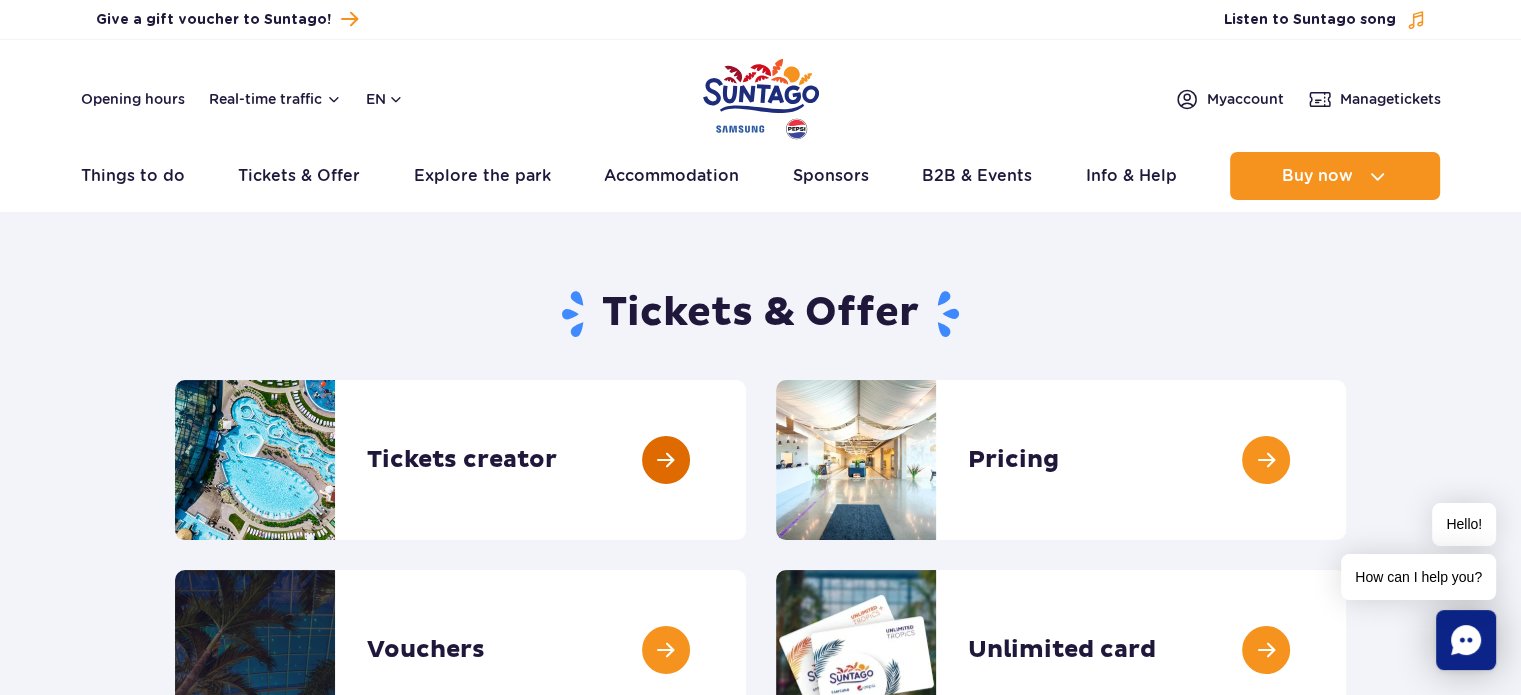 click at bounding box center [746, 460] 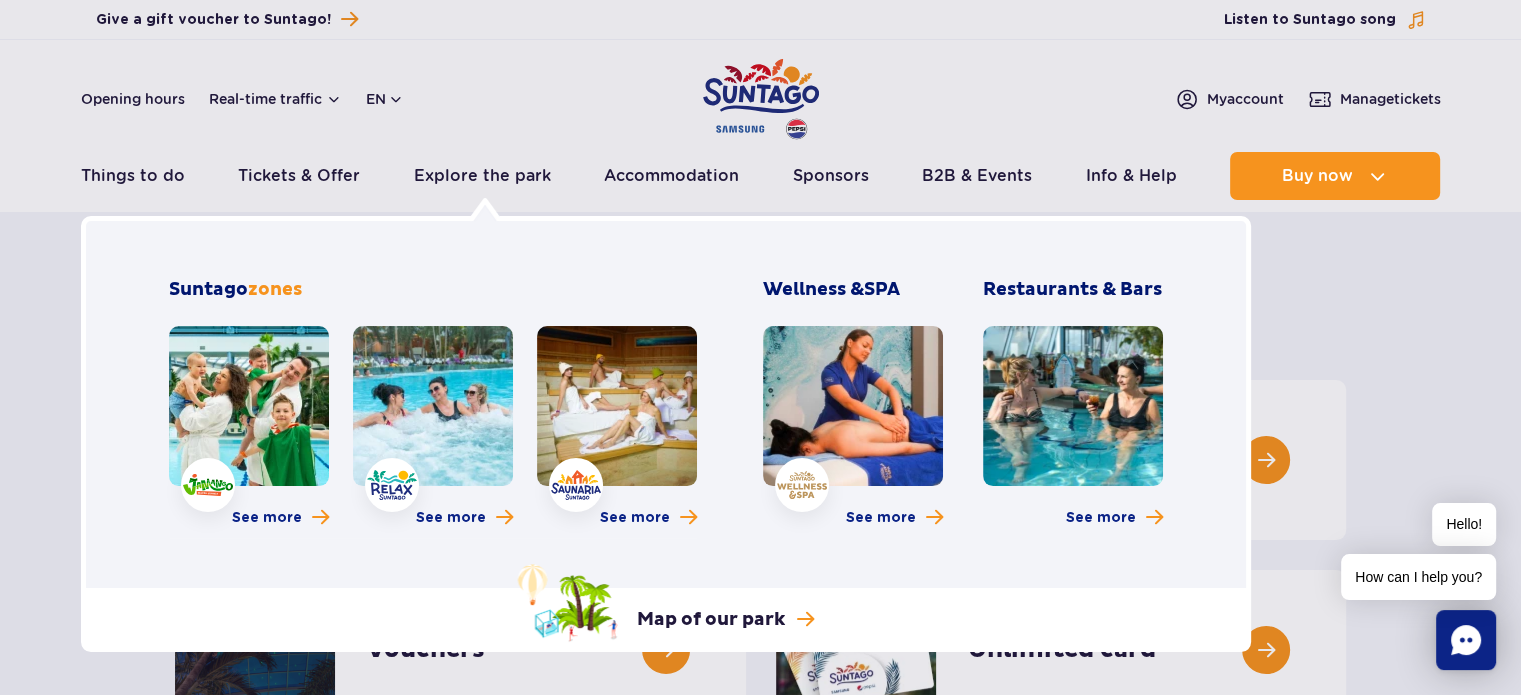 click at bounding box center (249, 406) 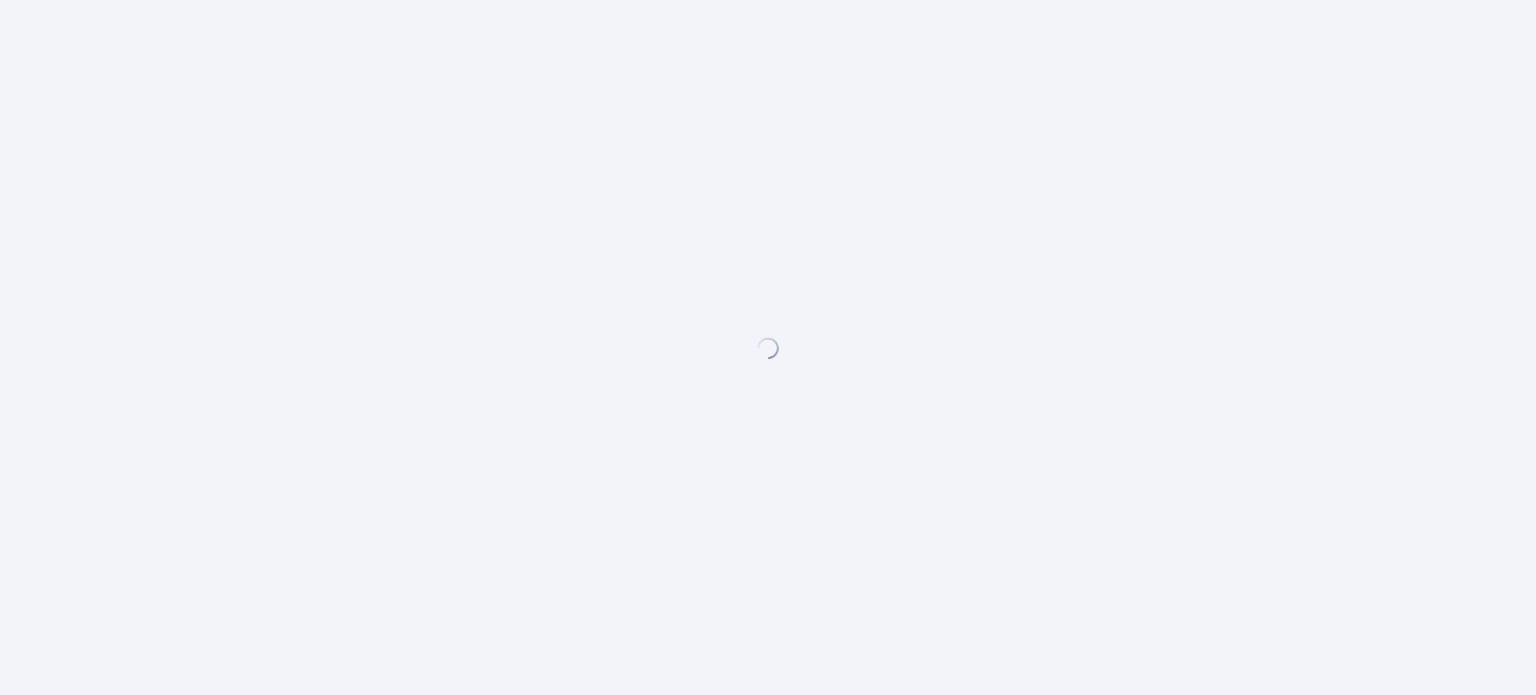 scroll, scrollTop: 0, scrollLeft: 0, axis: both 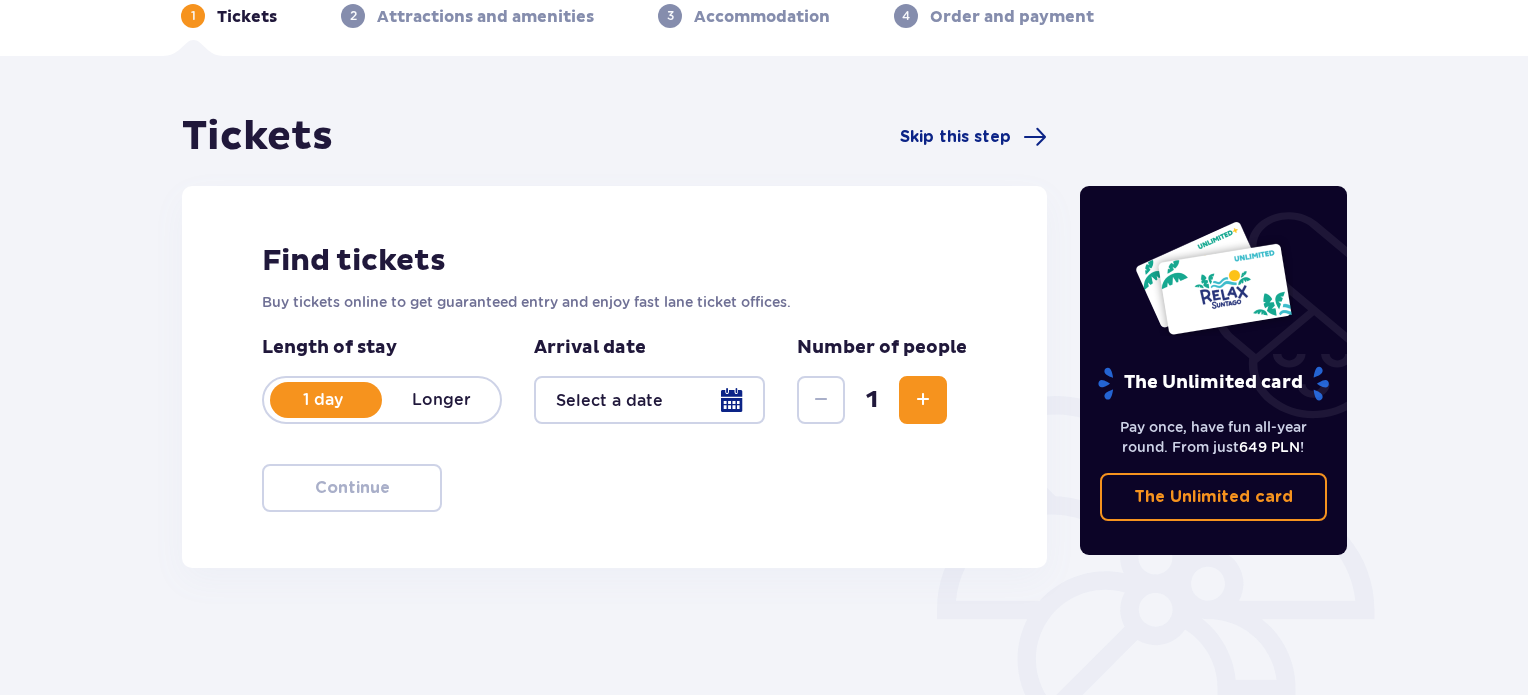 click at bounding box center (649, 400) 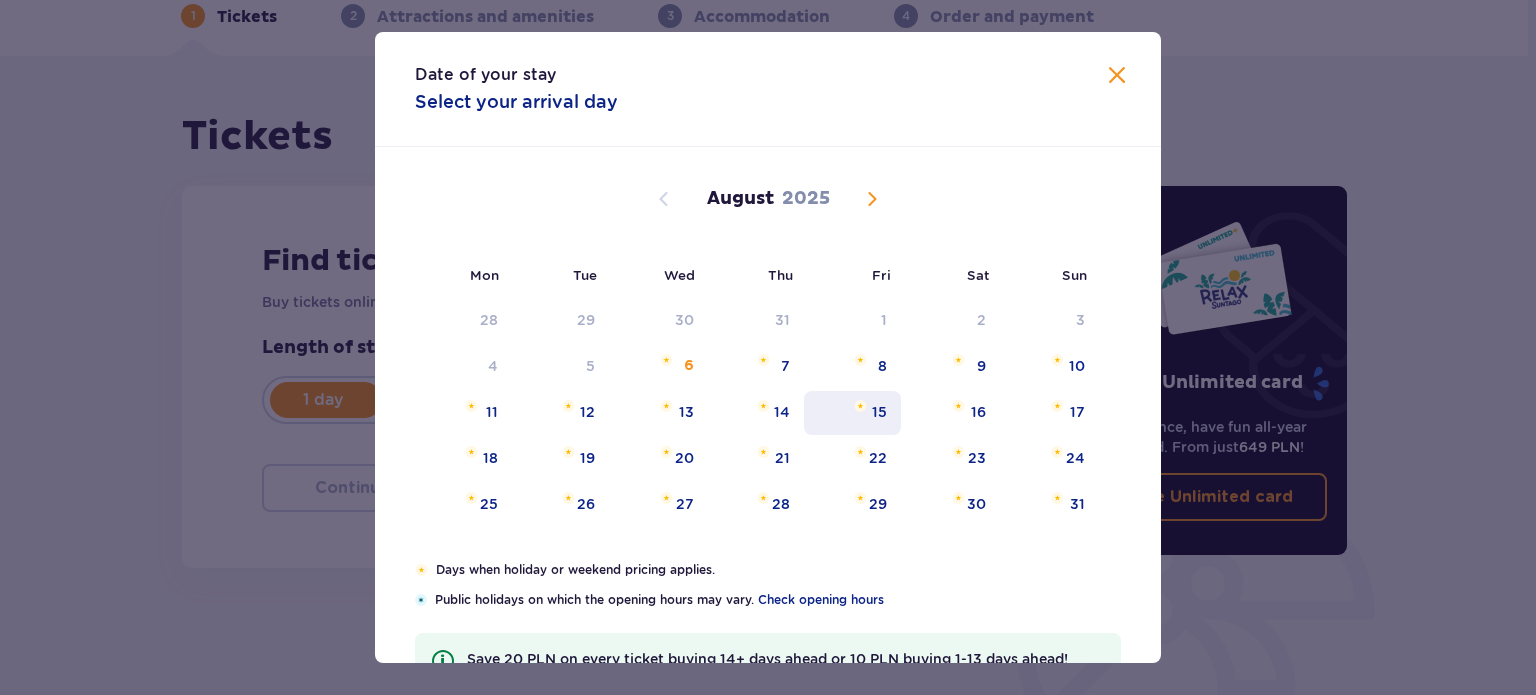click on "15" at bounding box center [879, 412] 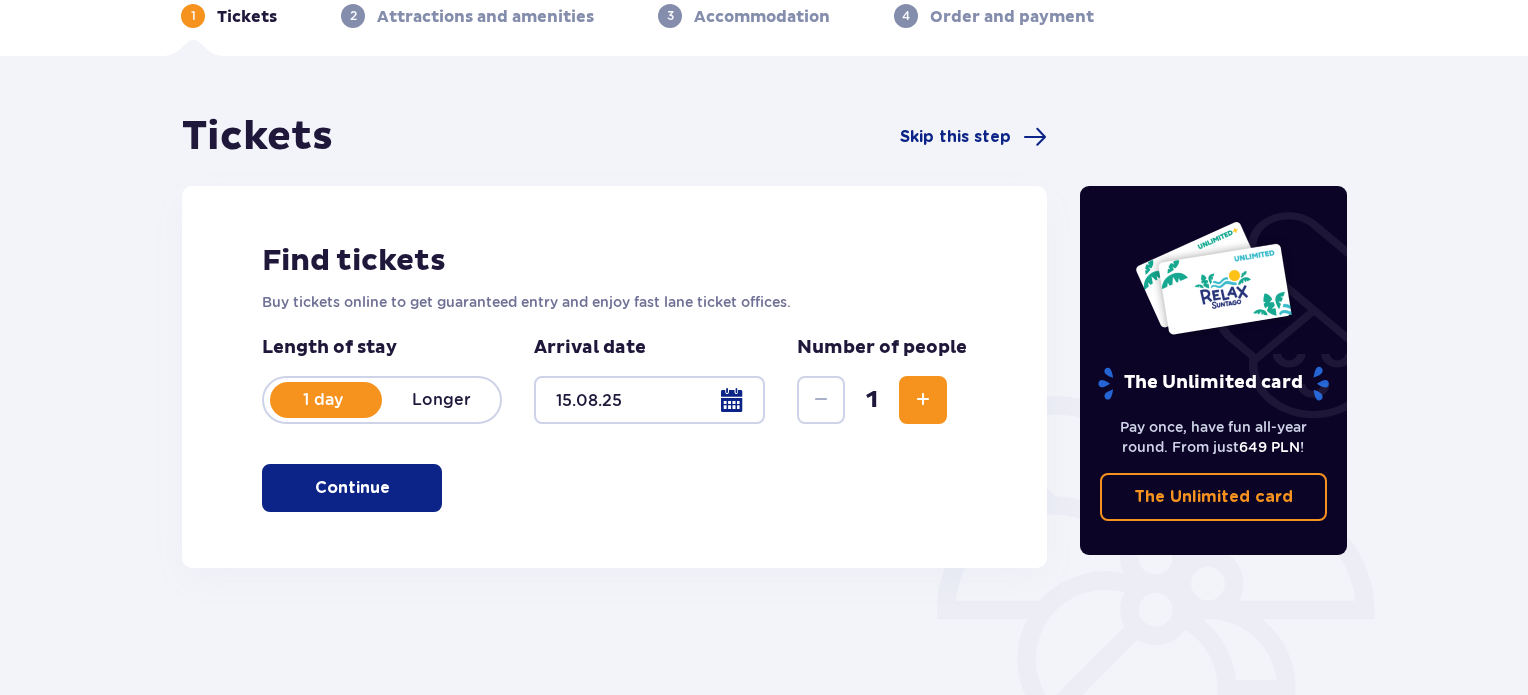 click on "Longer" at bounding box center [441, 400] 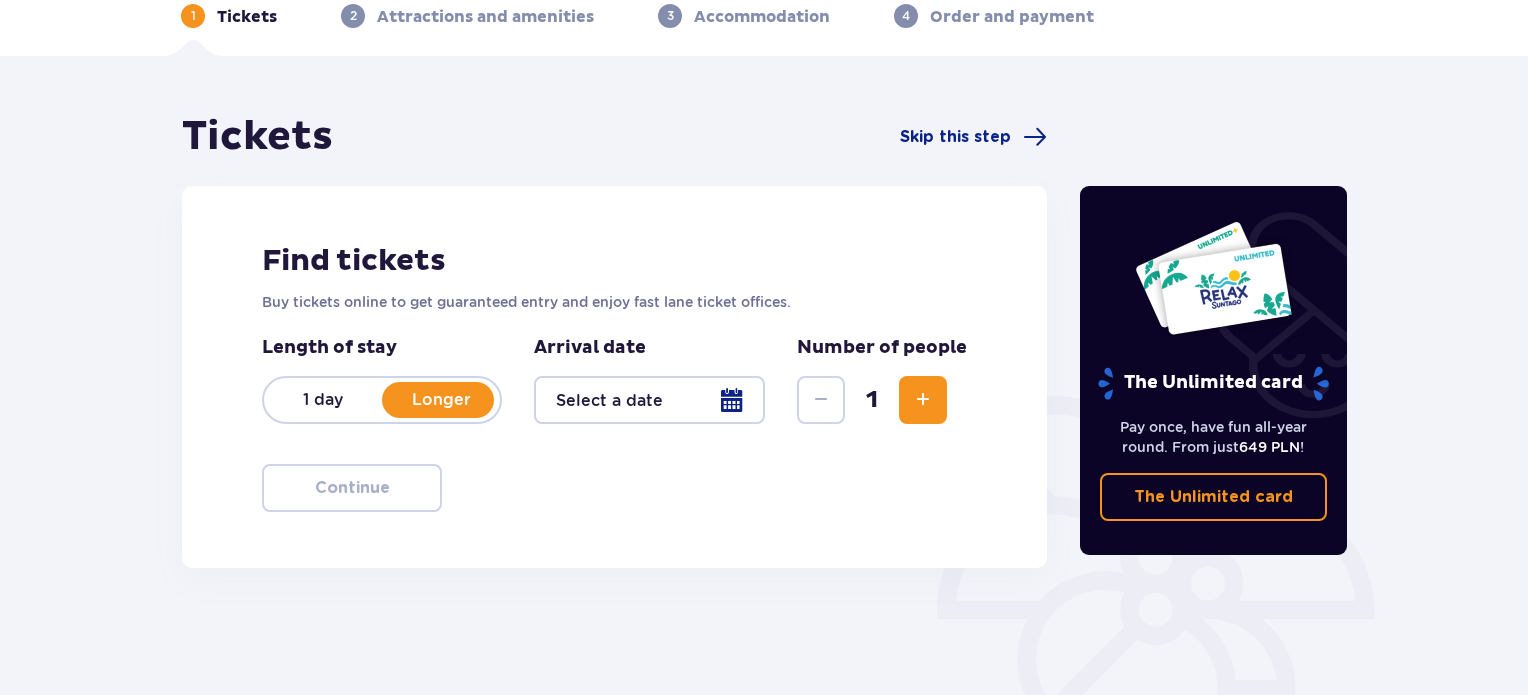 click on "1 day" at bounding box center [323, 400] 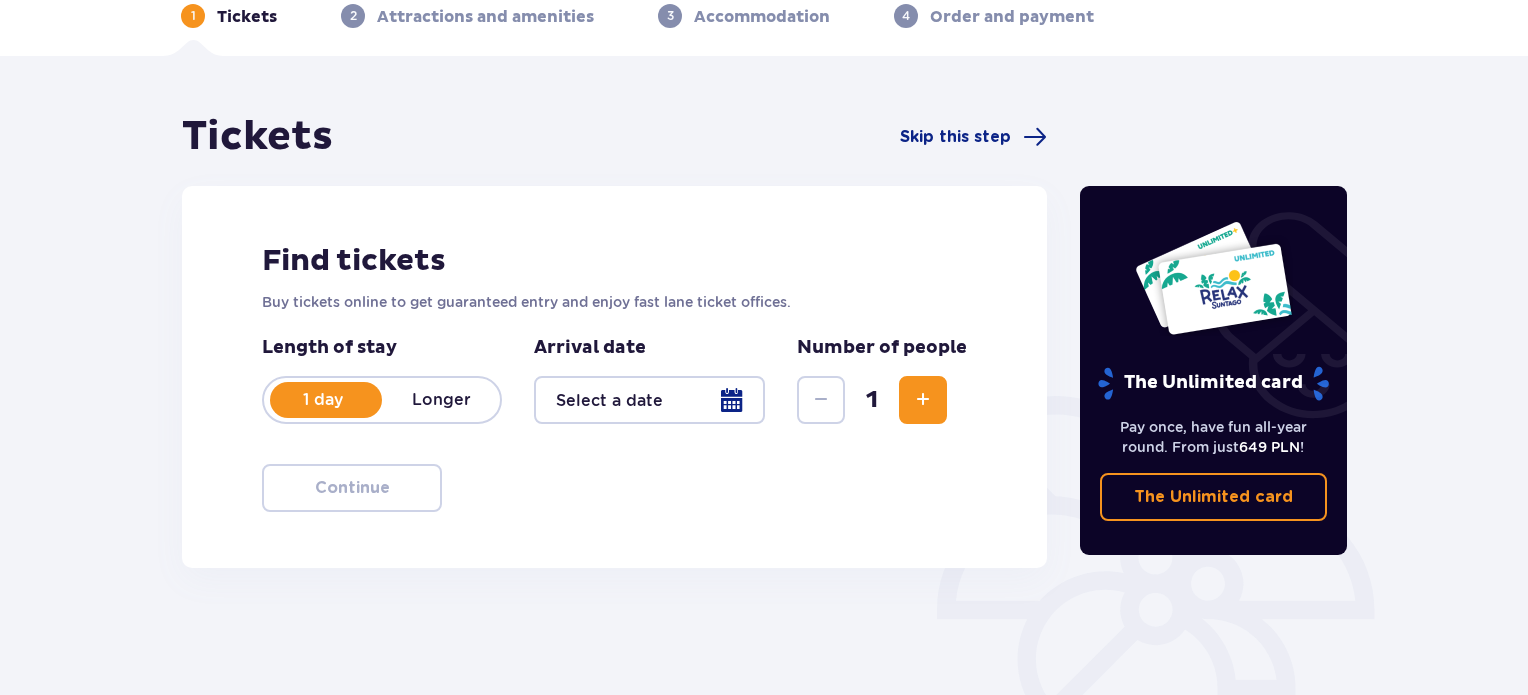 click at bounding box center (649, 400) 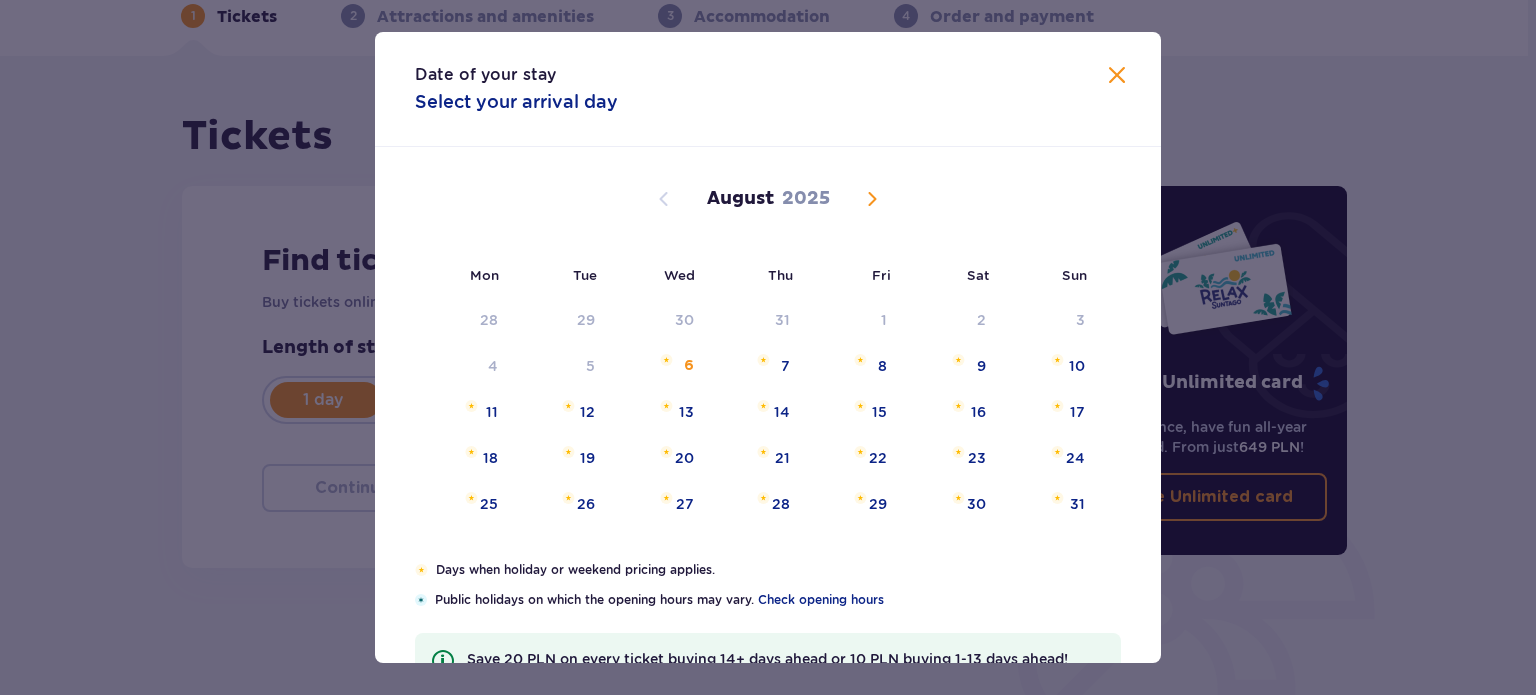 click at bounding box center (872, 199) 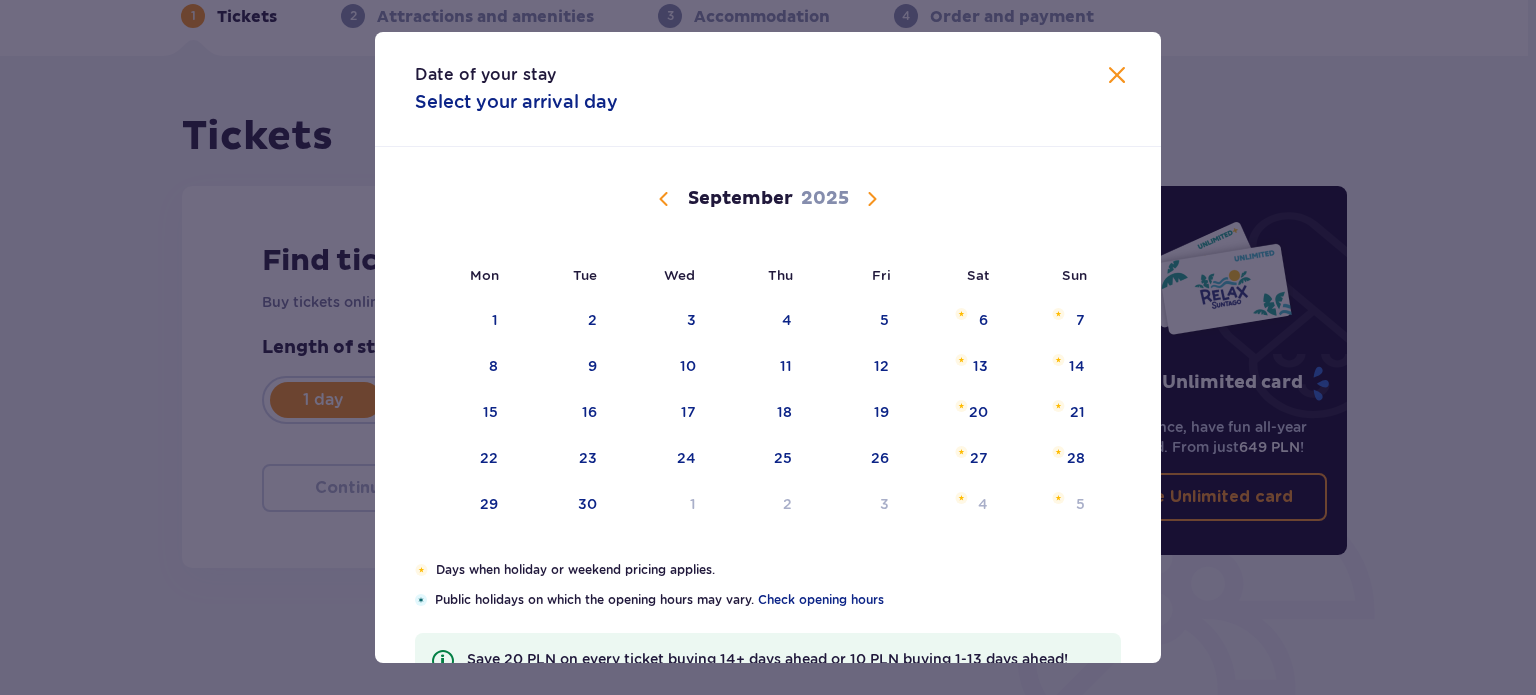 click at bounding box center (872, 199) 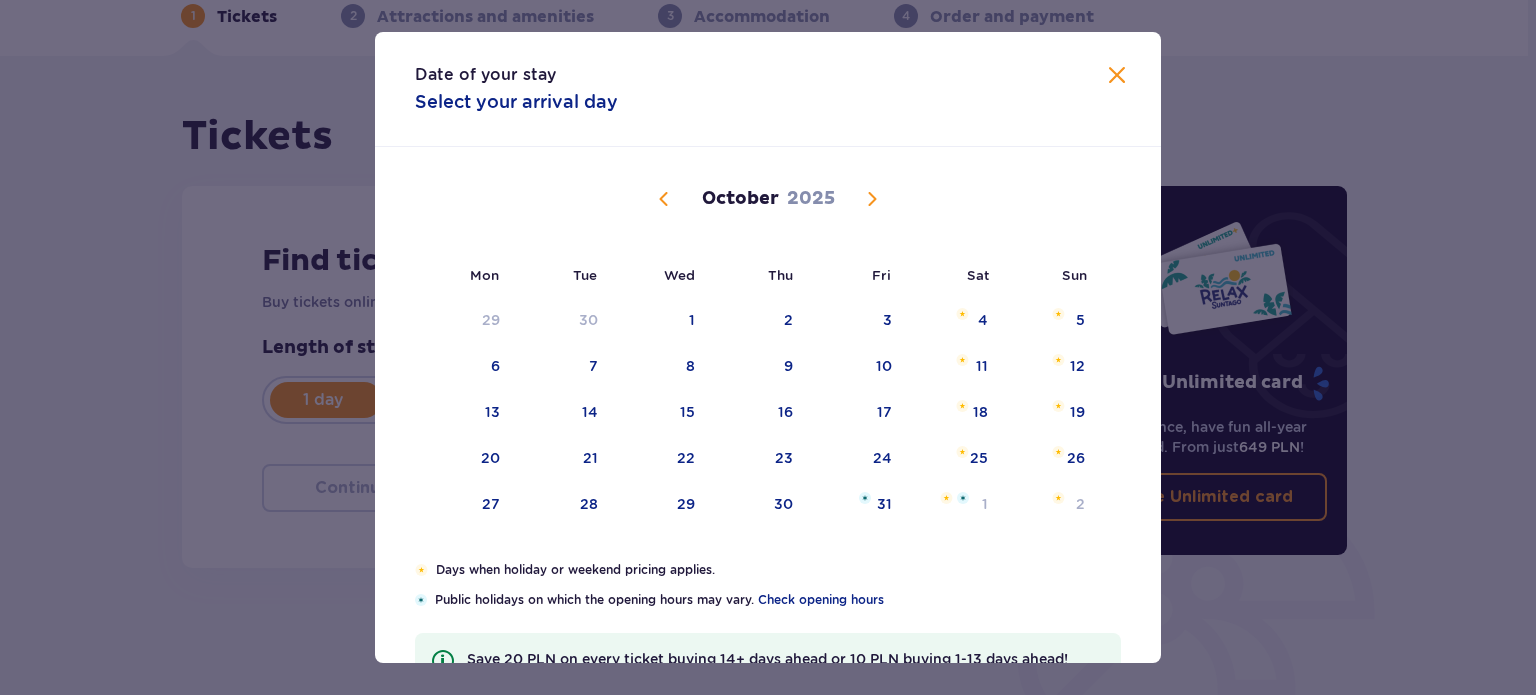 click at bounding box center (664, 199) 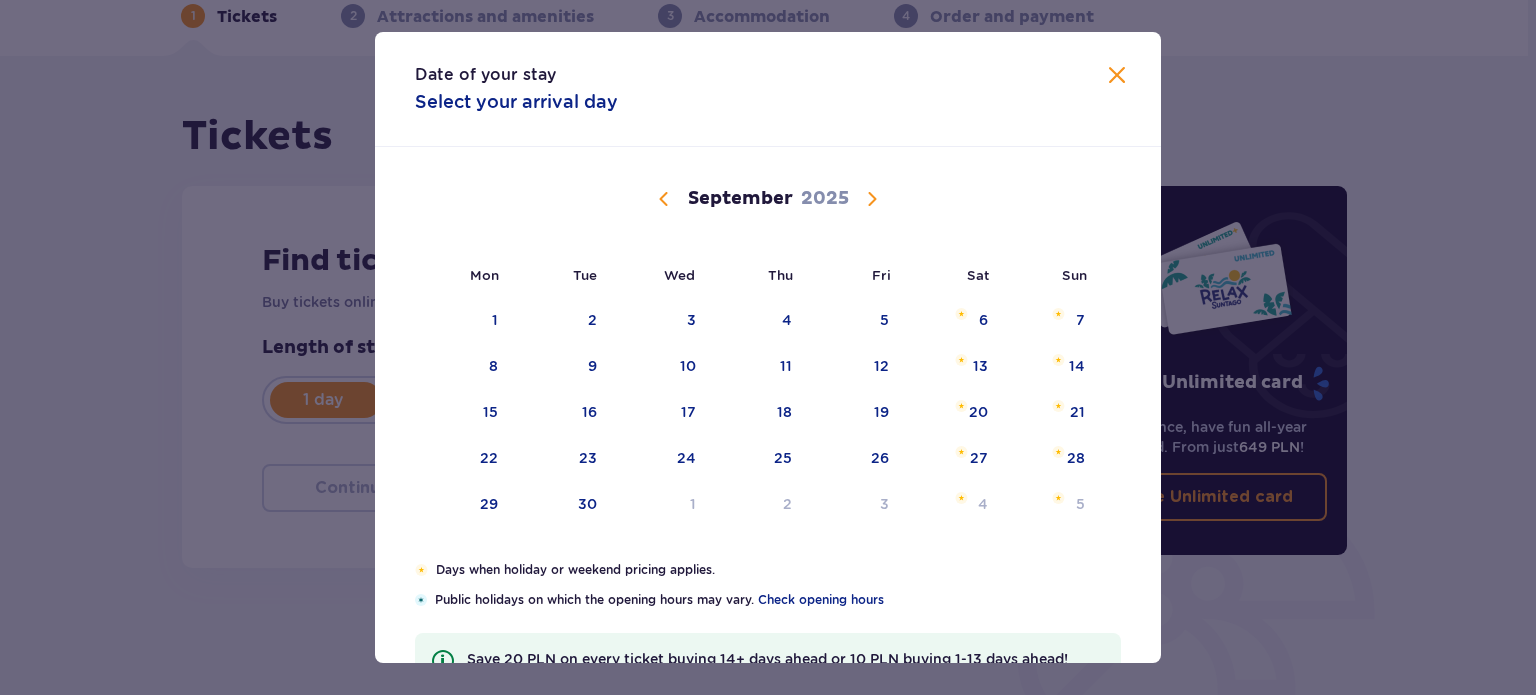 click at bounding box center [664, 199] 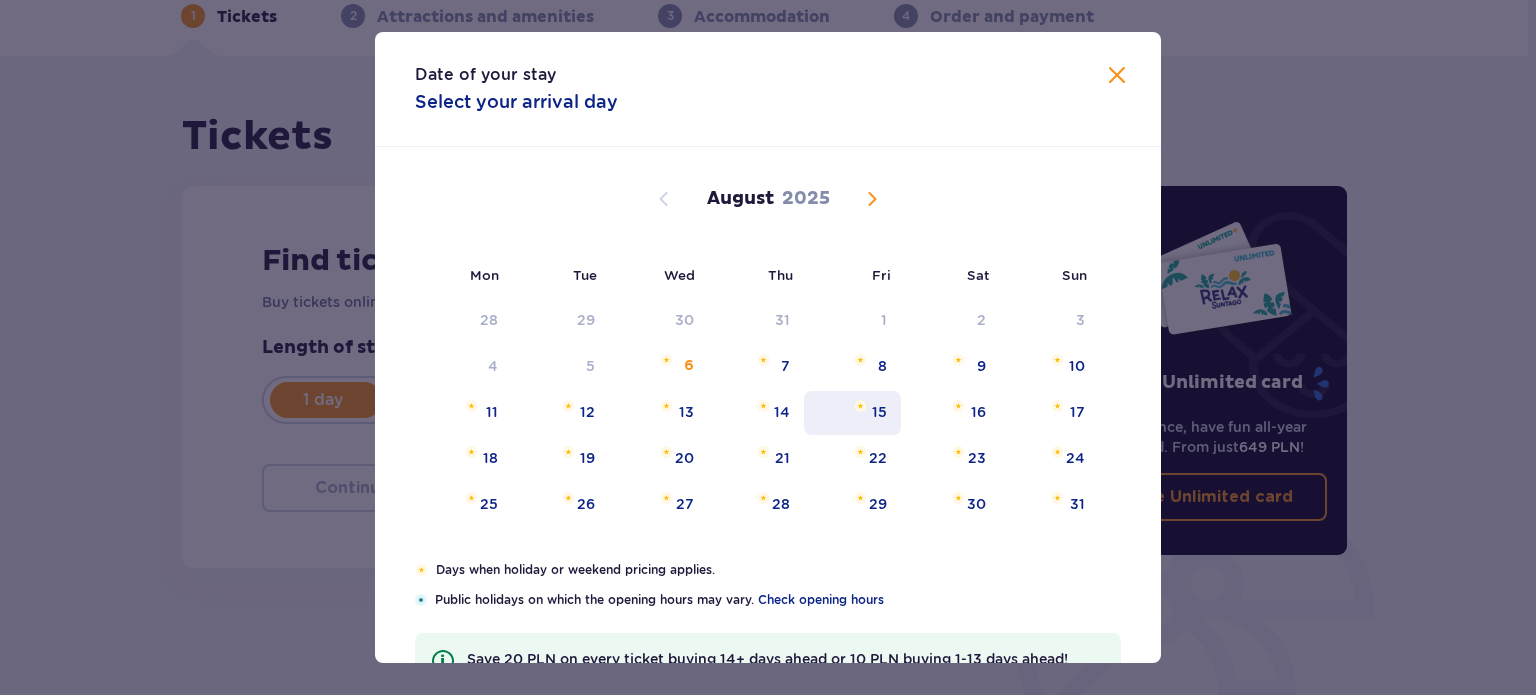 click on "15" at bounding box center (852, 413) 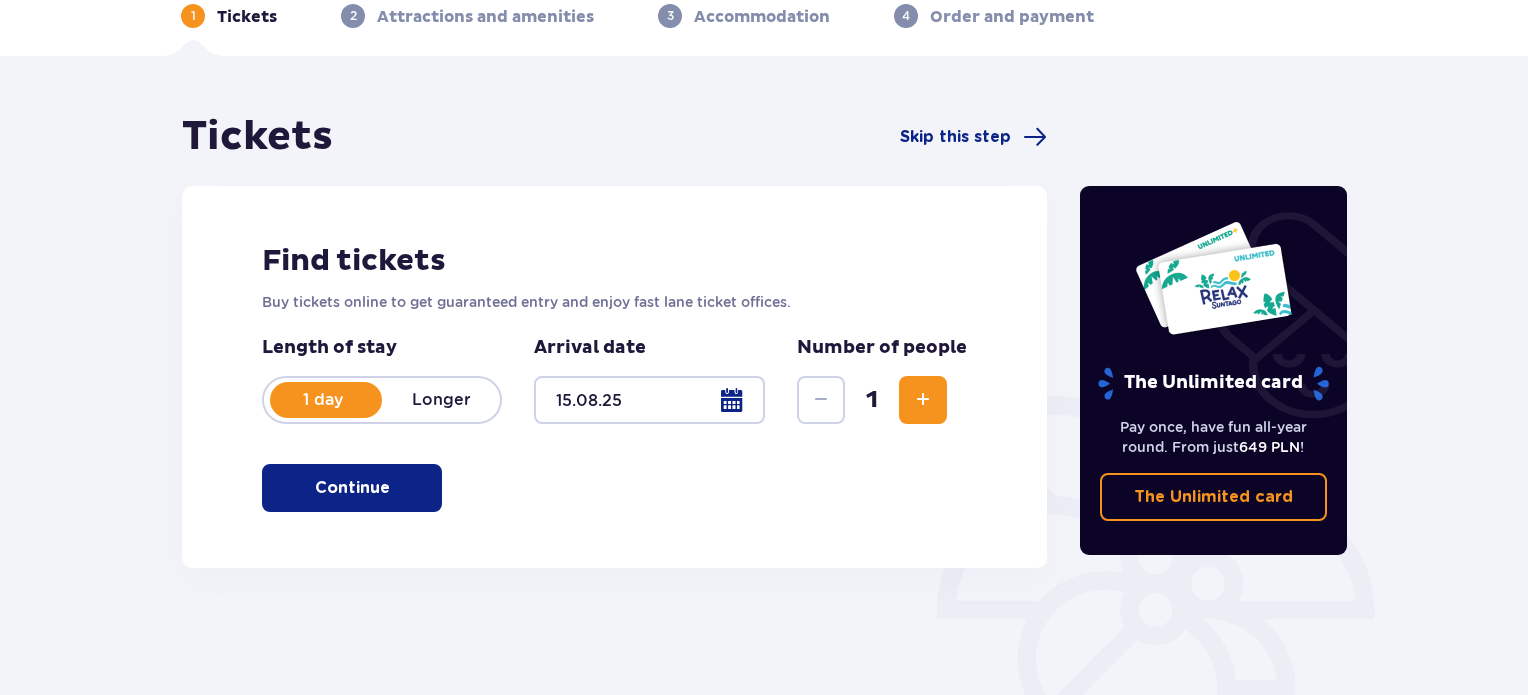 click at bounding box center (923, 400) 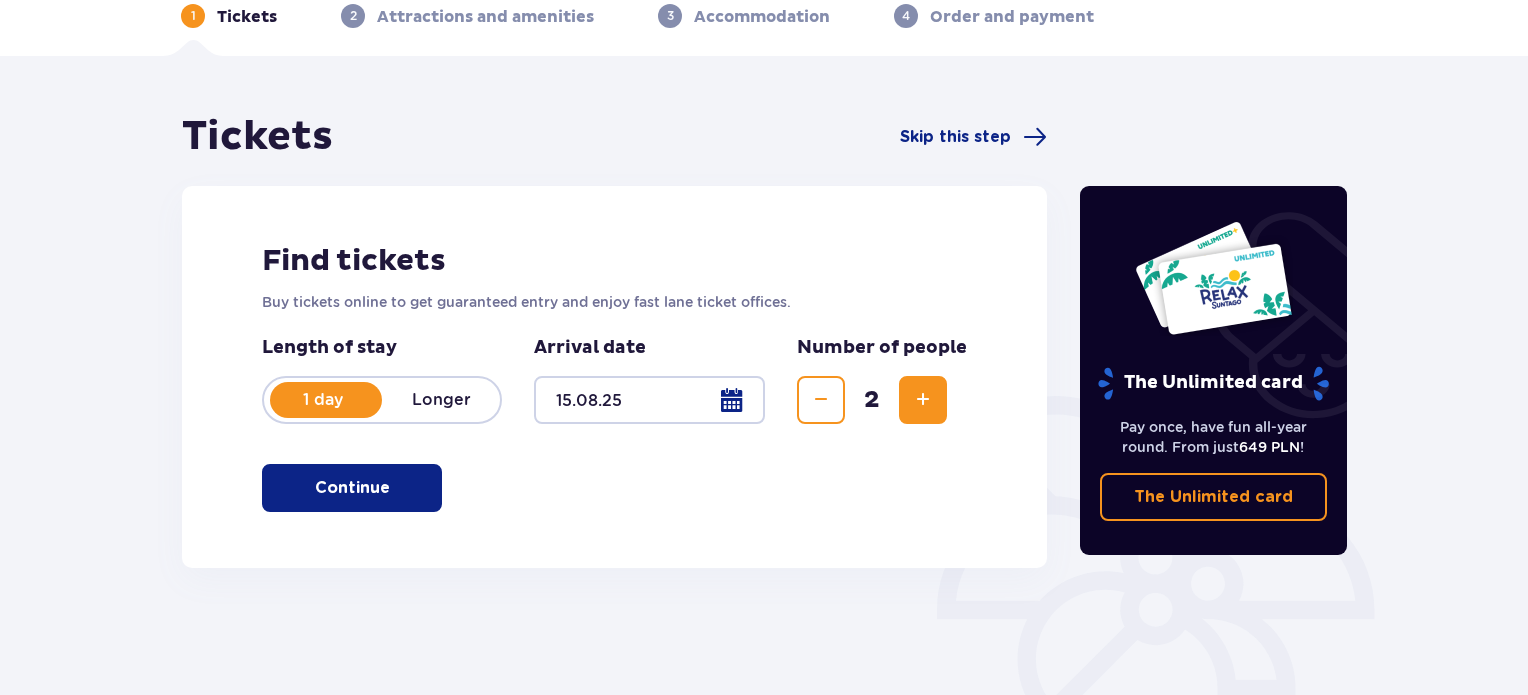 click at bounding box center [923, 400] 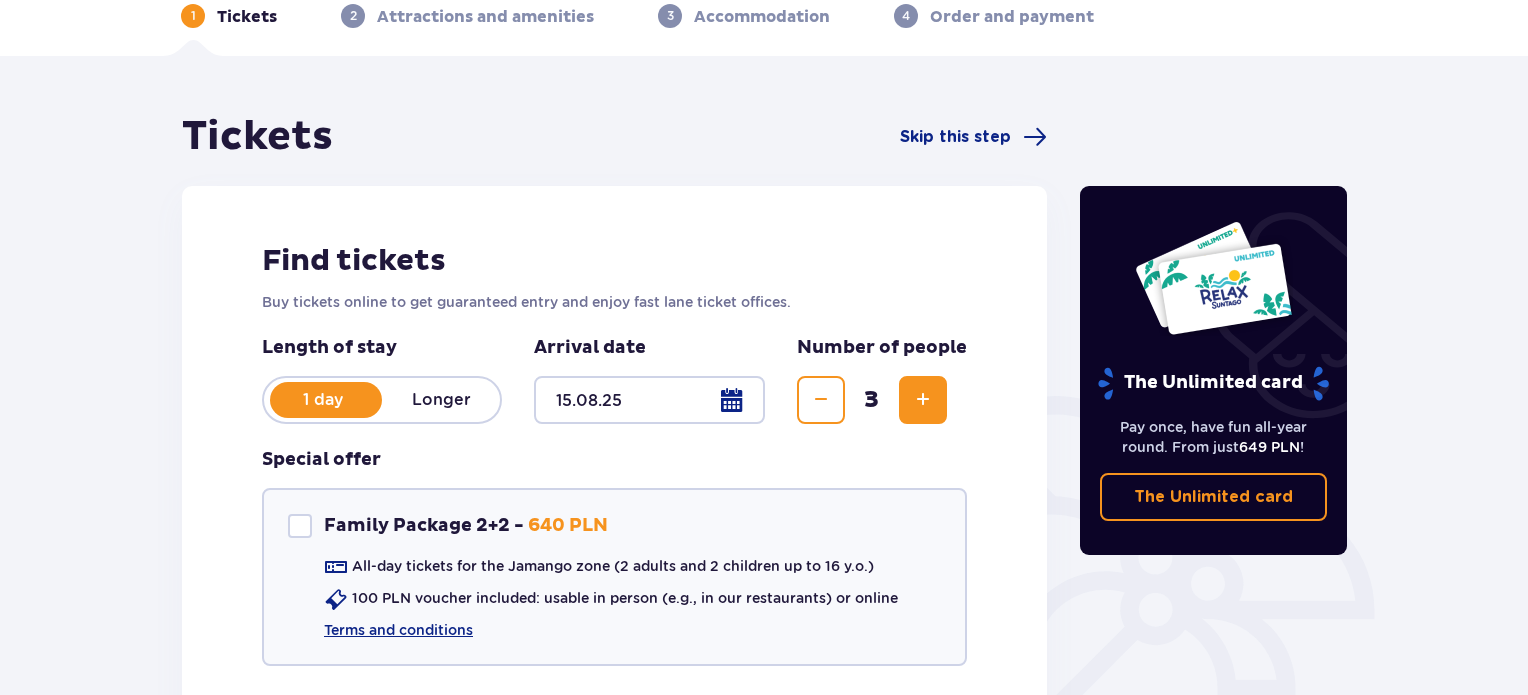 click at bounding box center (923, 400) 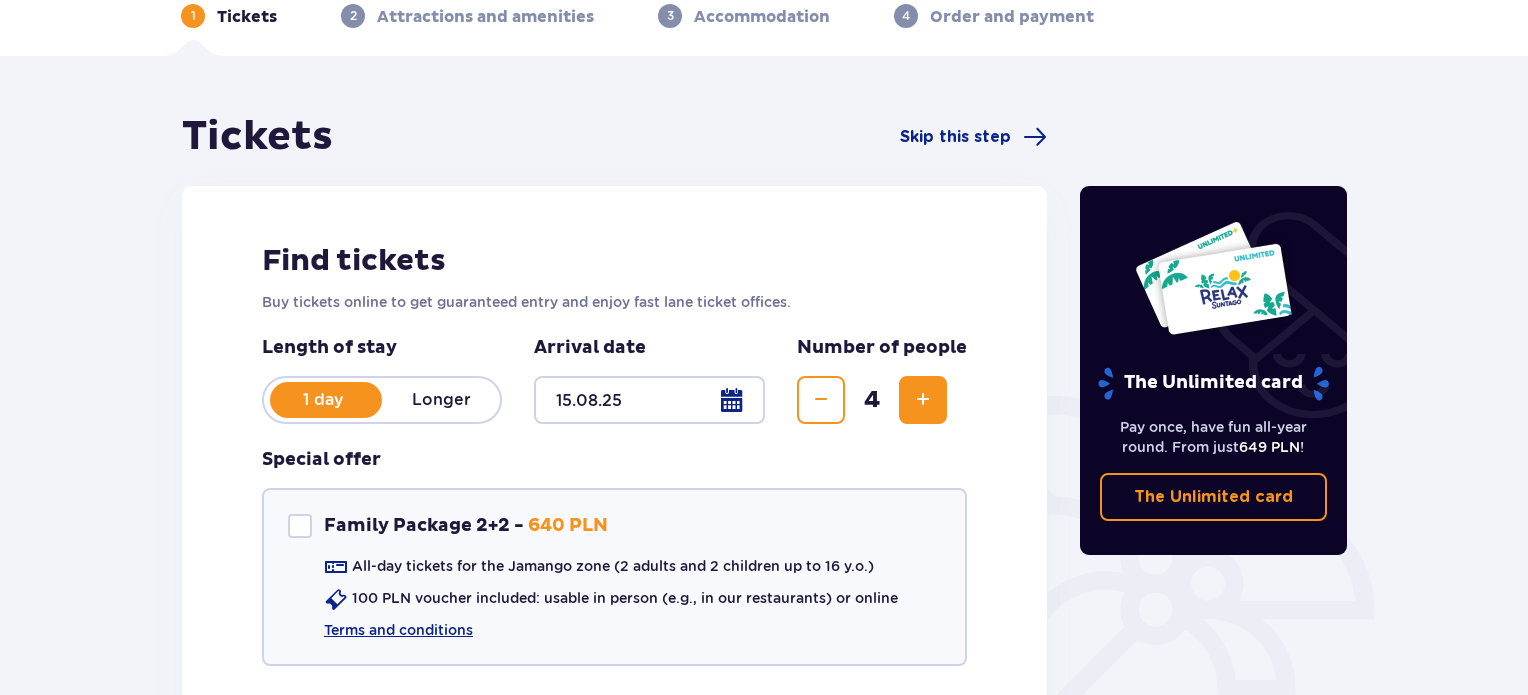 scroll, scrollTop: 200, scrollLeft: 0, axis: vertical 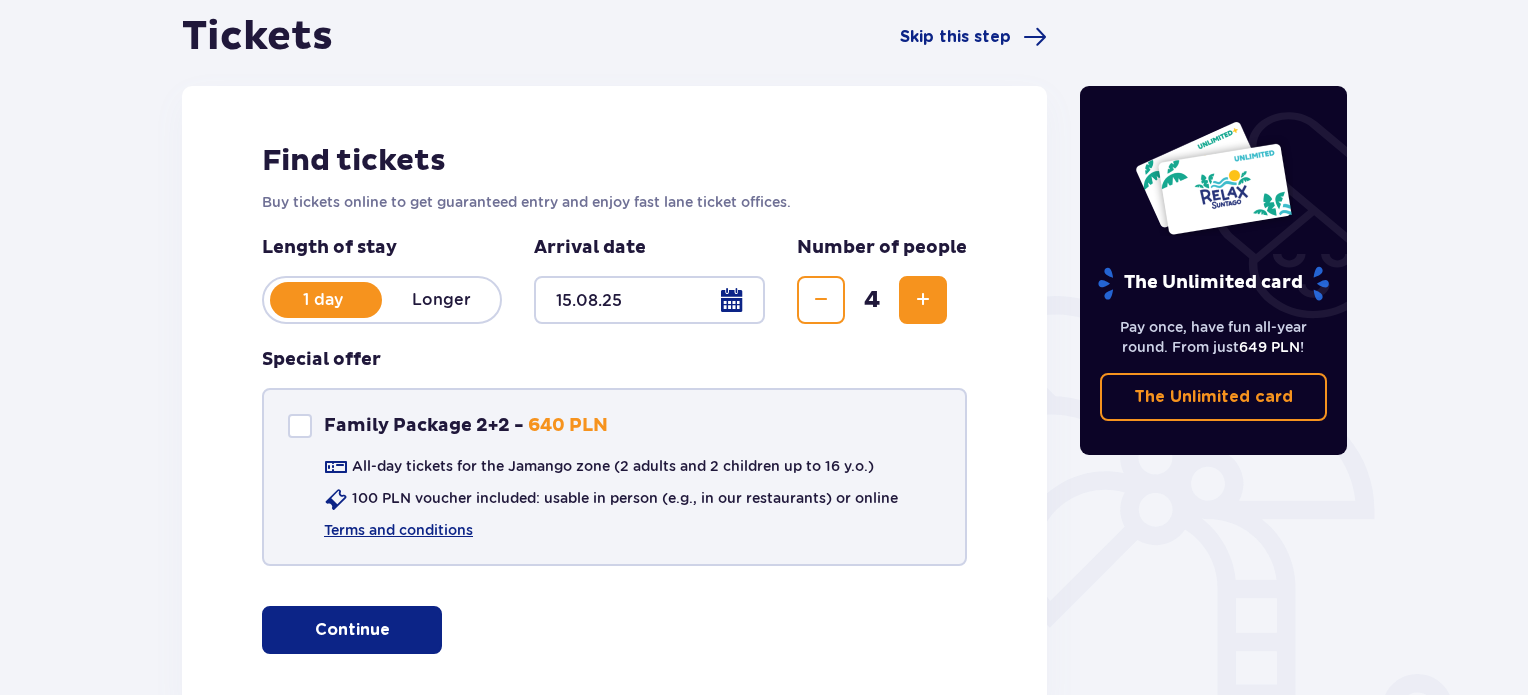 click at bounding box center (300, 426) 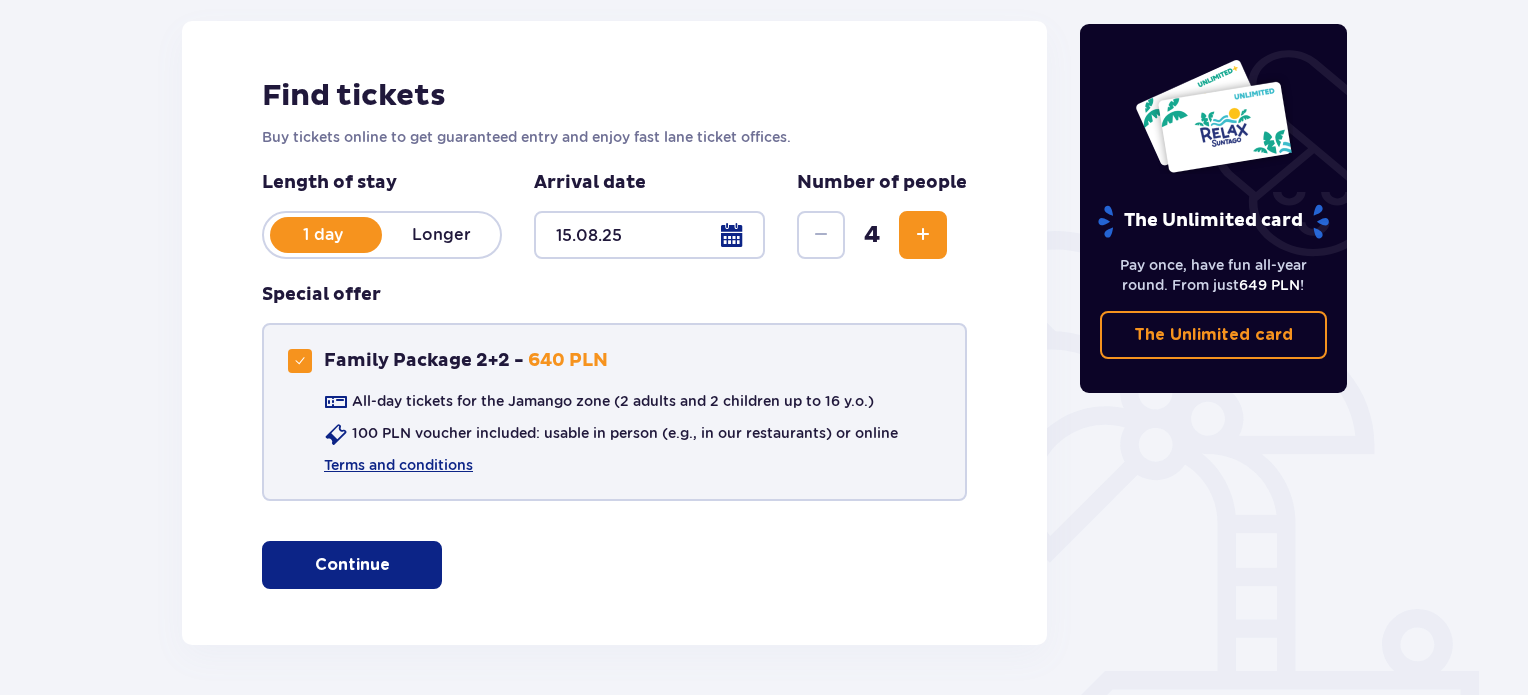scroll, scrollTop: 334, scrollLeft: 0, axis: vertical 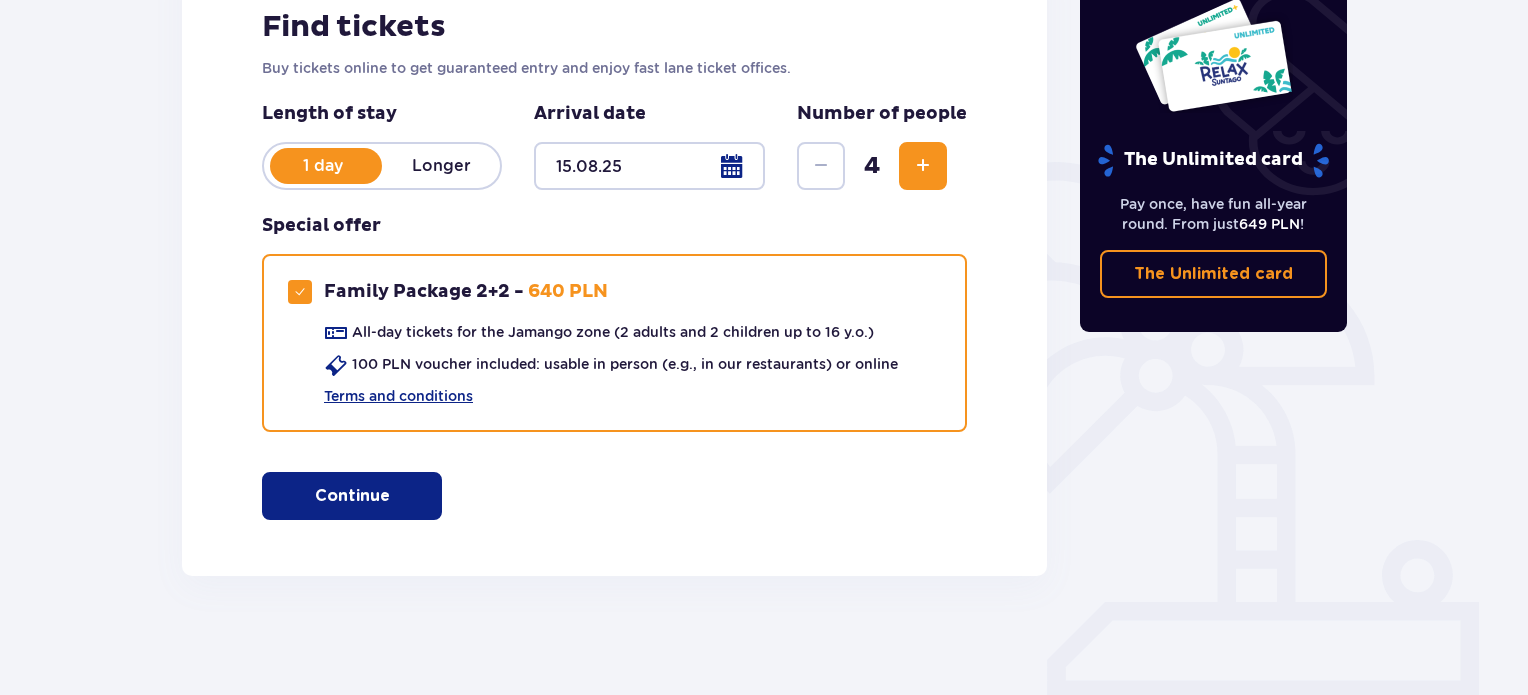 click on "Continue" at bounding box center (352, 496) 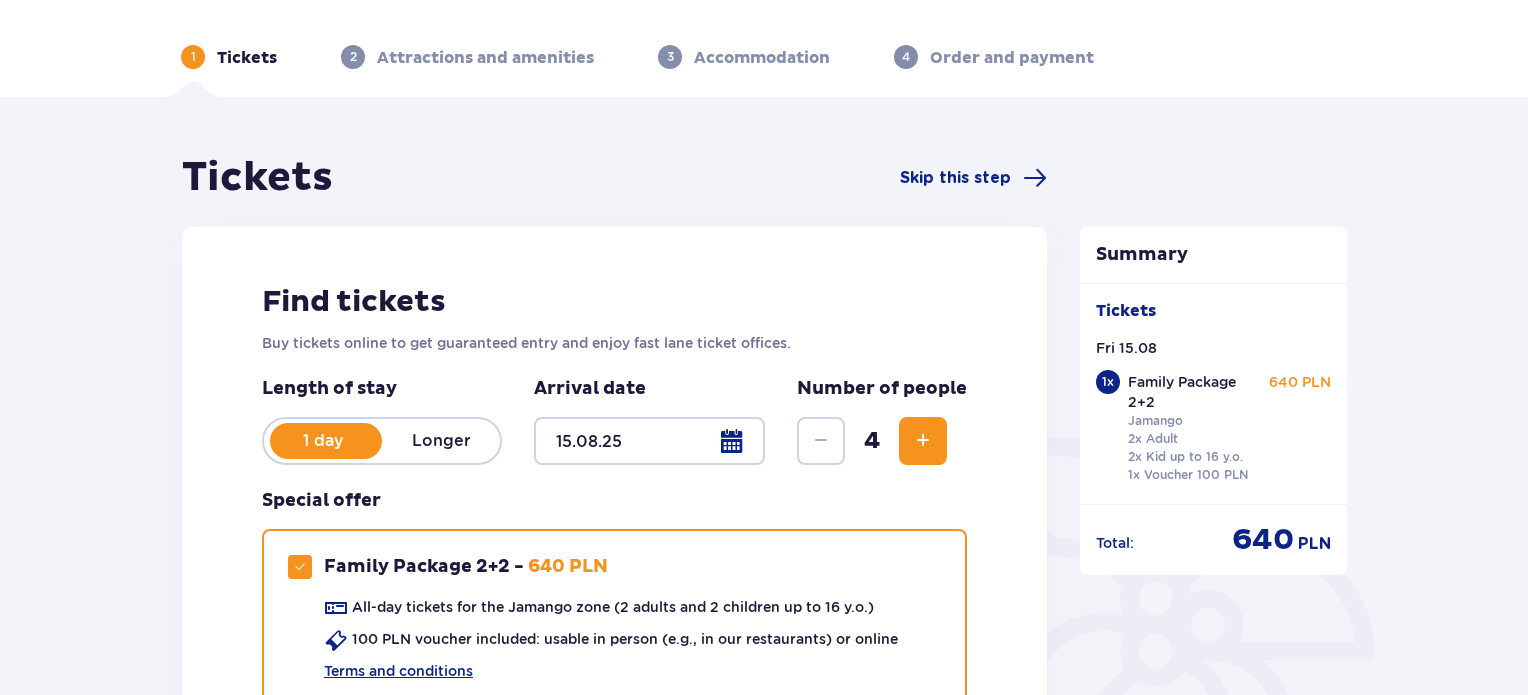 scroll, scrollTop: 0, scrollLeft: 0, axis: both 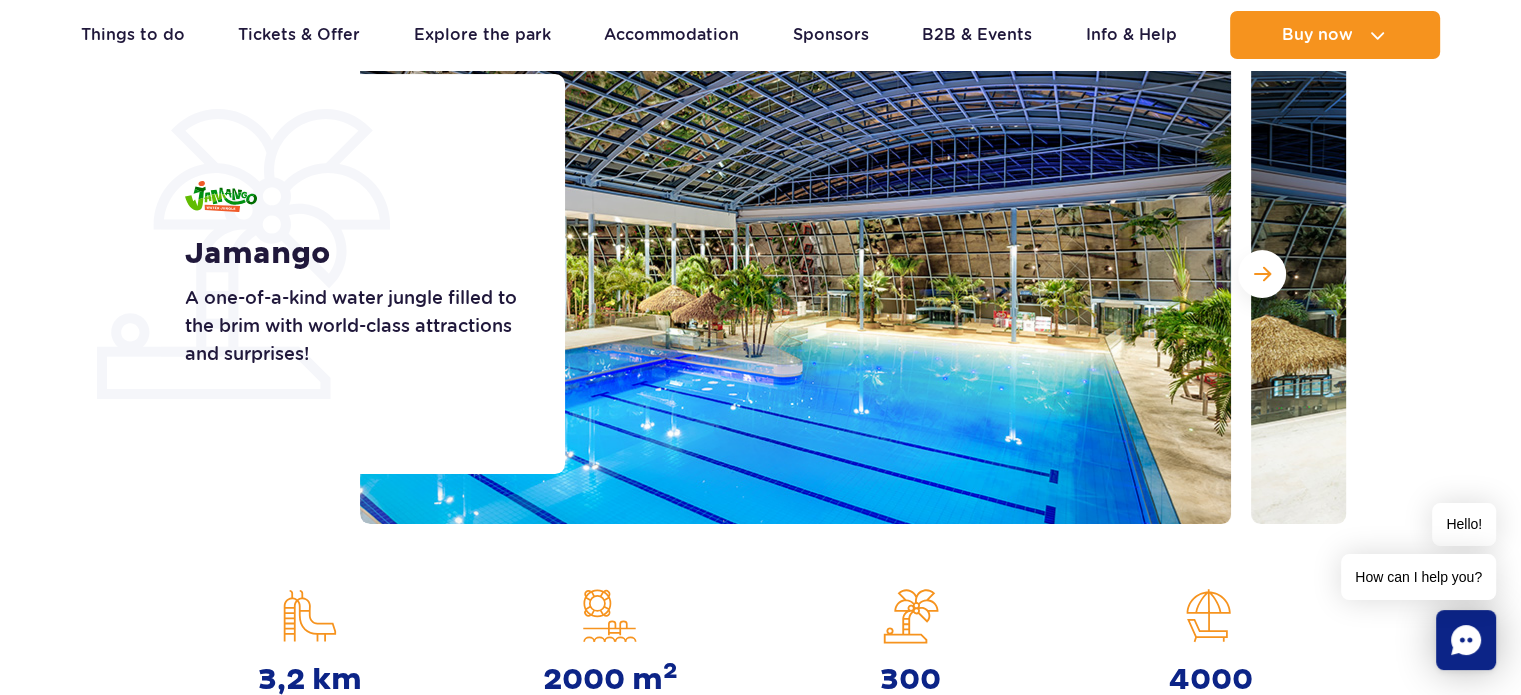 click on "Homepage
Jamango
Jamango
A one-of-a-kind water jungle filled to the brim with world-class attractions and surprises!
Jamango" at bounding box center [760, 389] 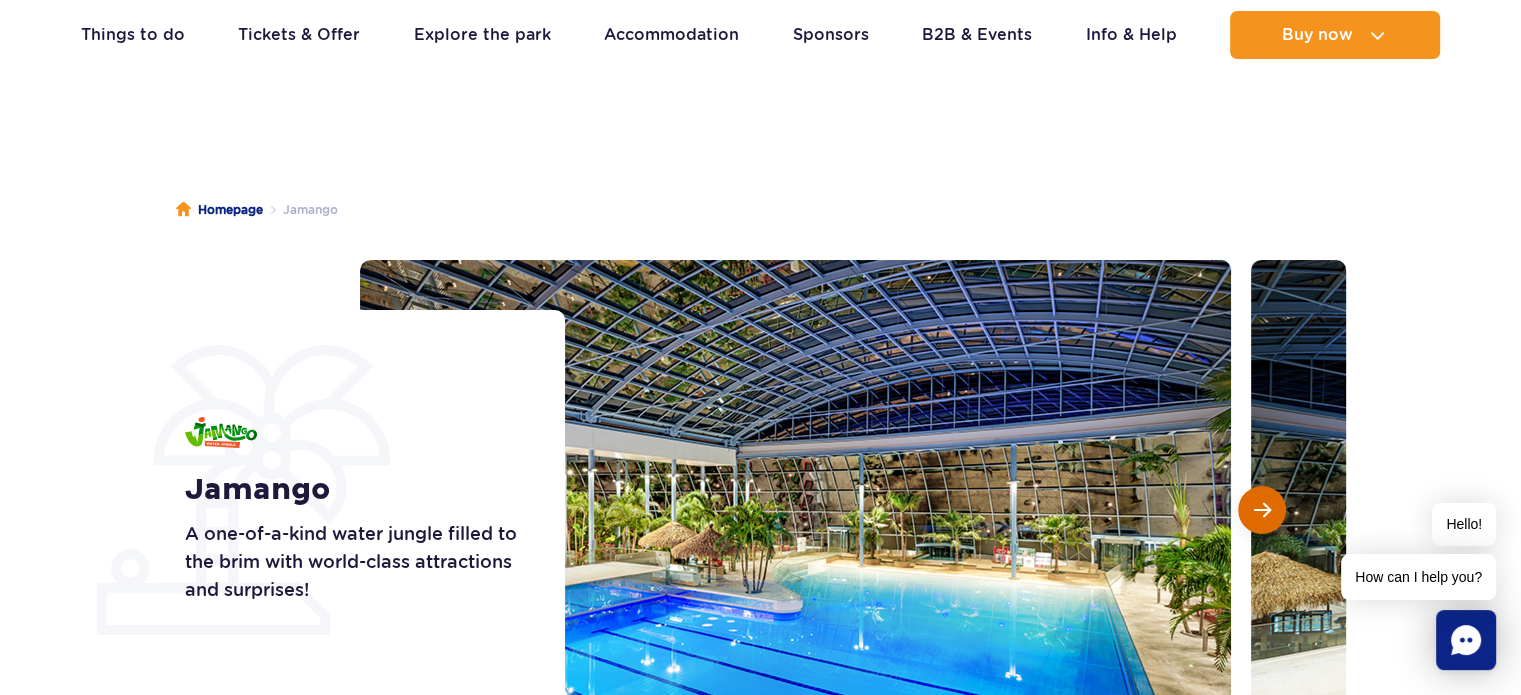 scroll, scrollTop: 100, scrollLeft: 0, axis: vertical 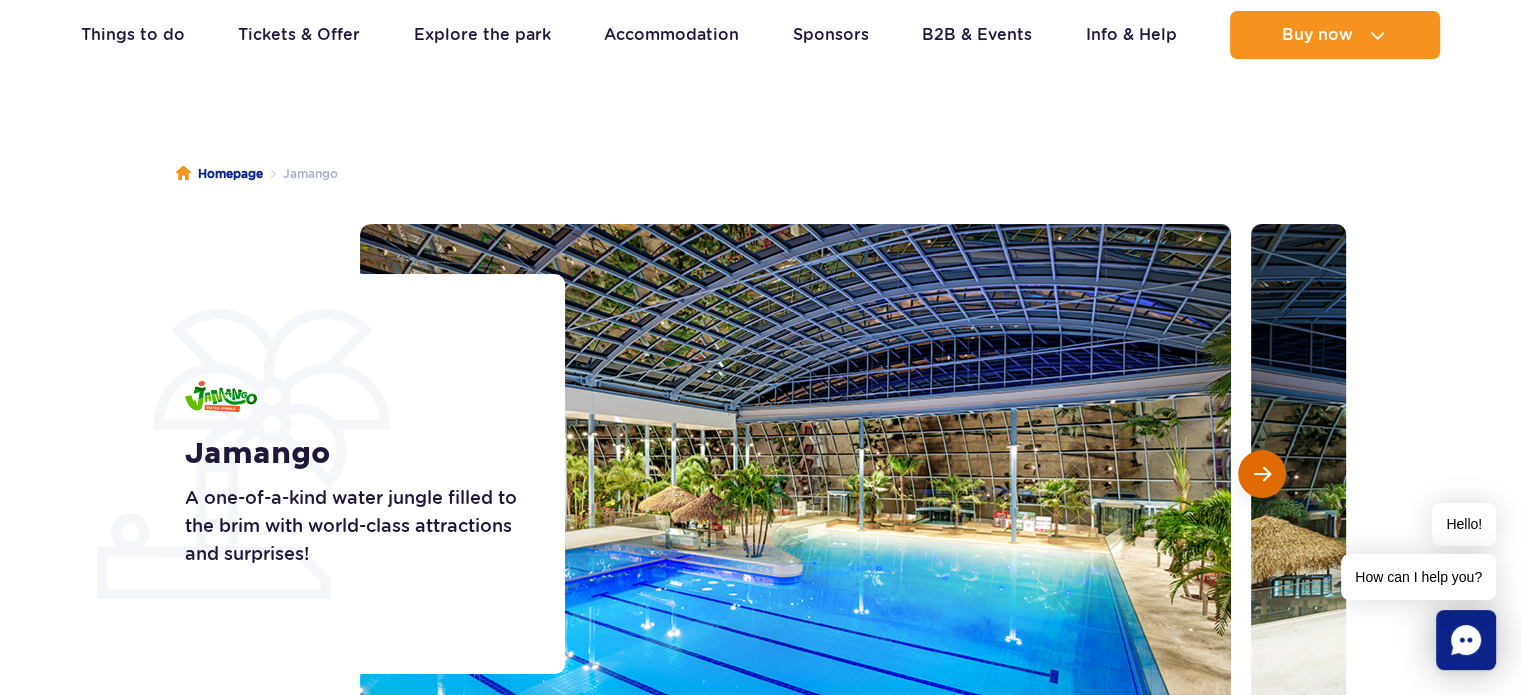 click at bounding box center (1262, 474) 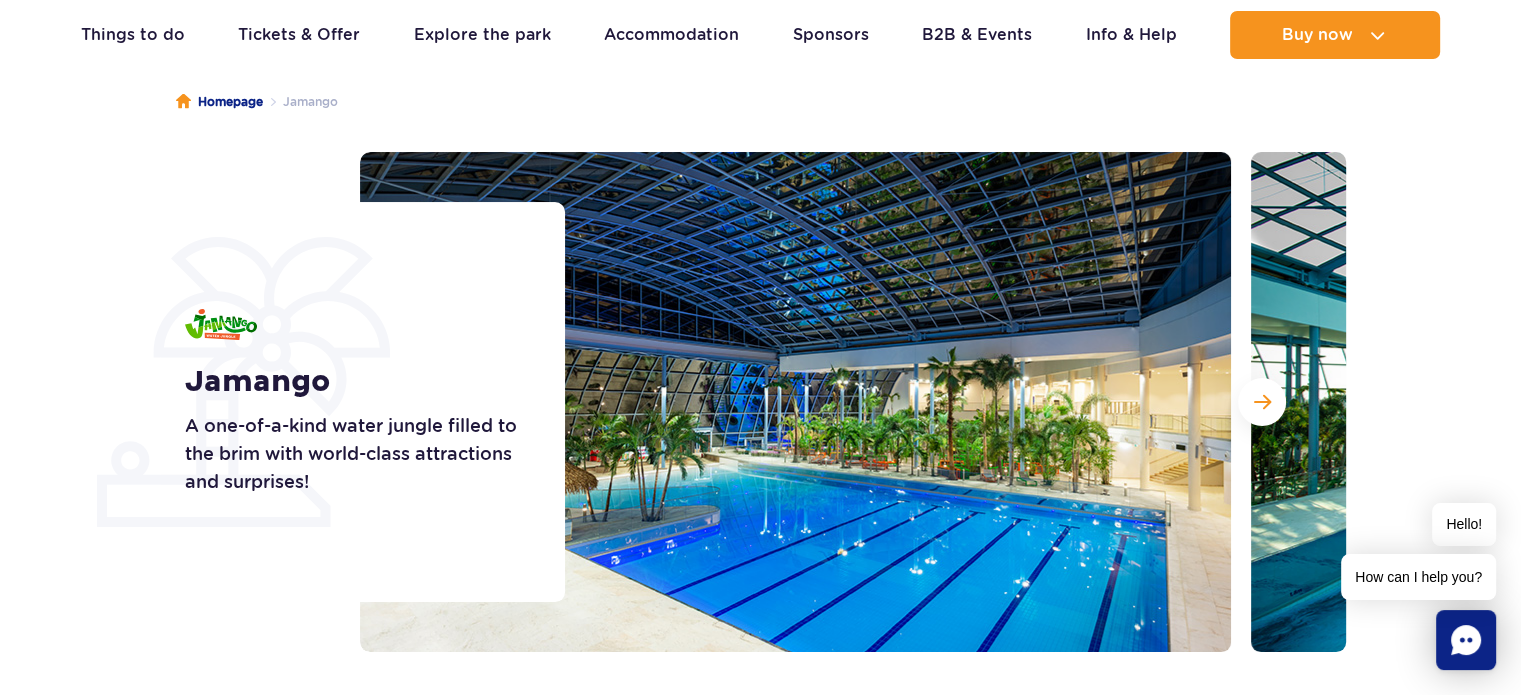scroll, scrollTop: 300, scrollLeft: 0, axis: vertical 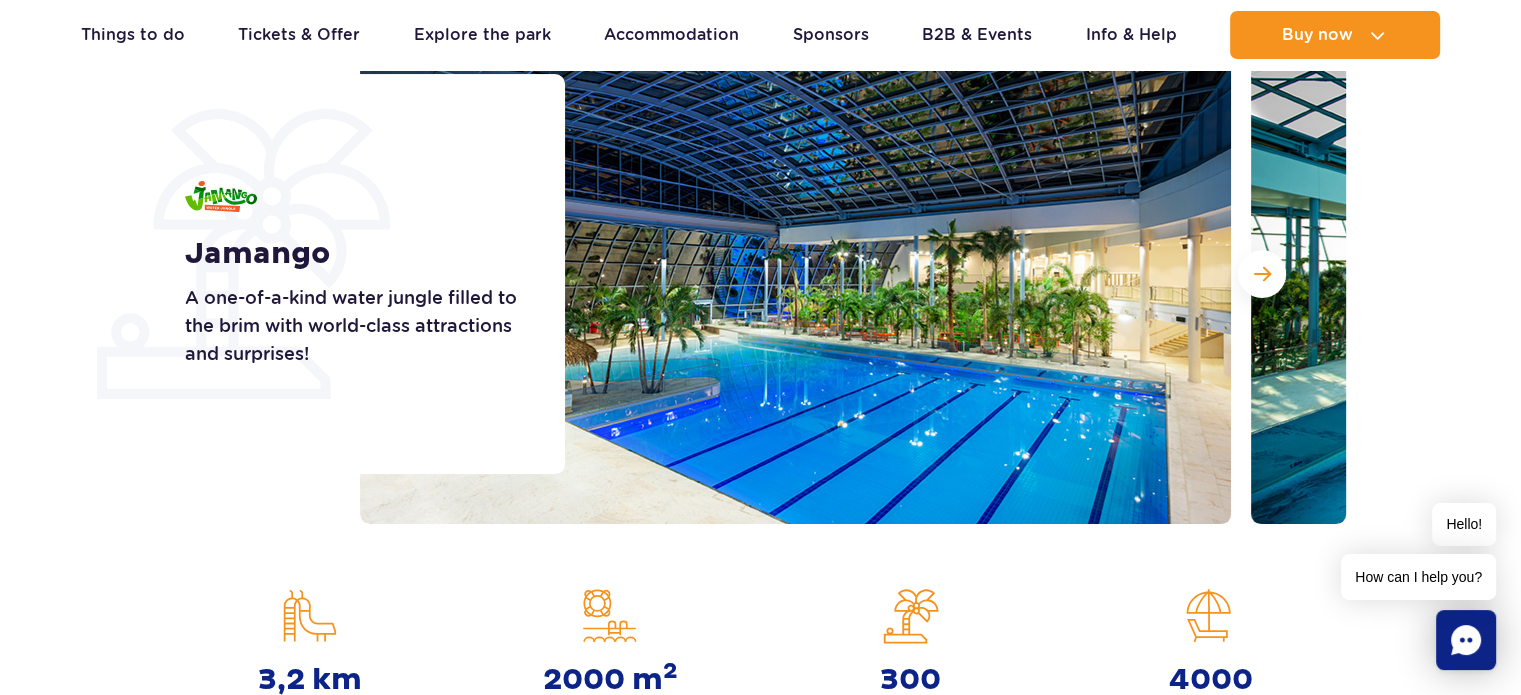 click on "Jamango
A one-of-a-kind water jungle filled to the brim with world-class attractions and surprises!" at bounding box center (362, 274) 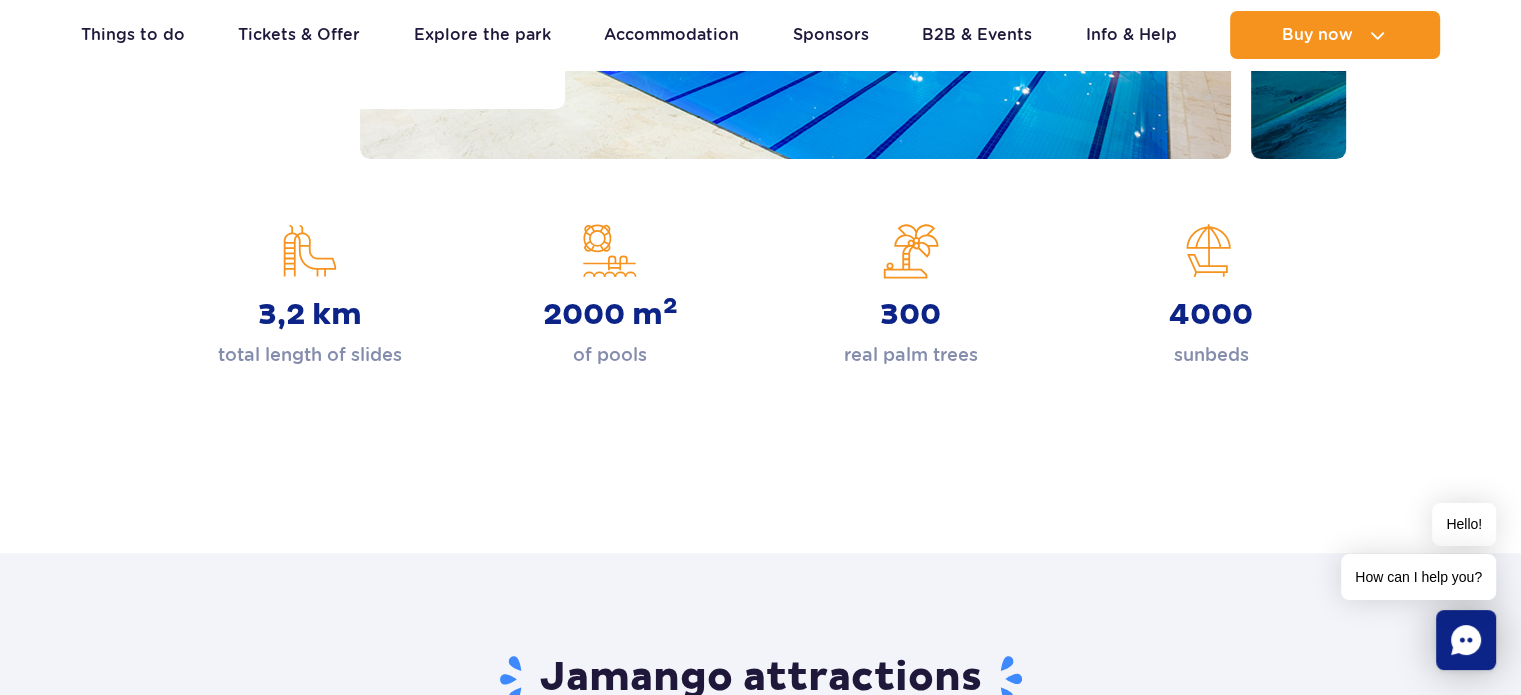 scroll, scrollTop: 700, scrollLeft: 0, axis: vertical 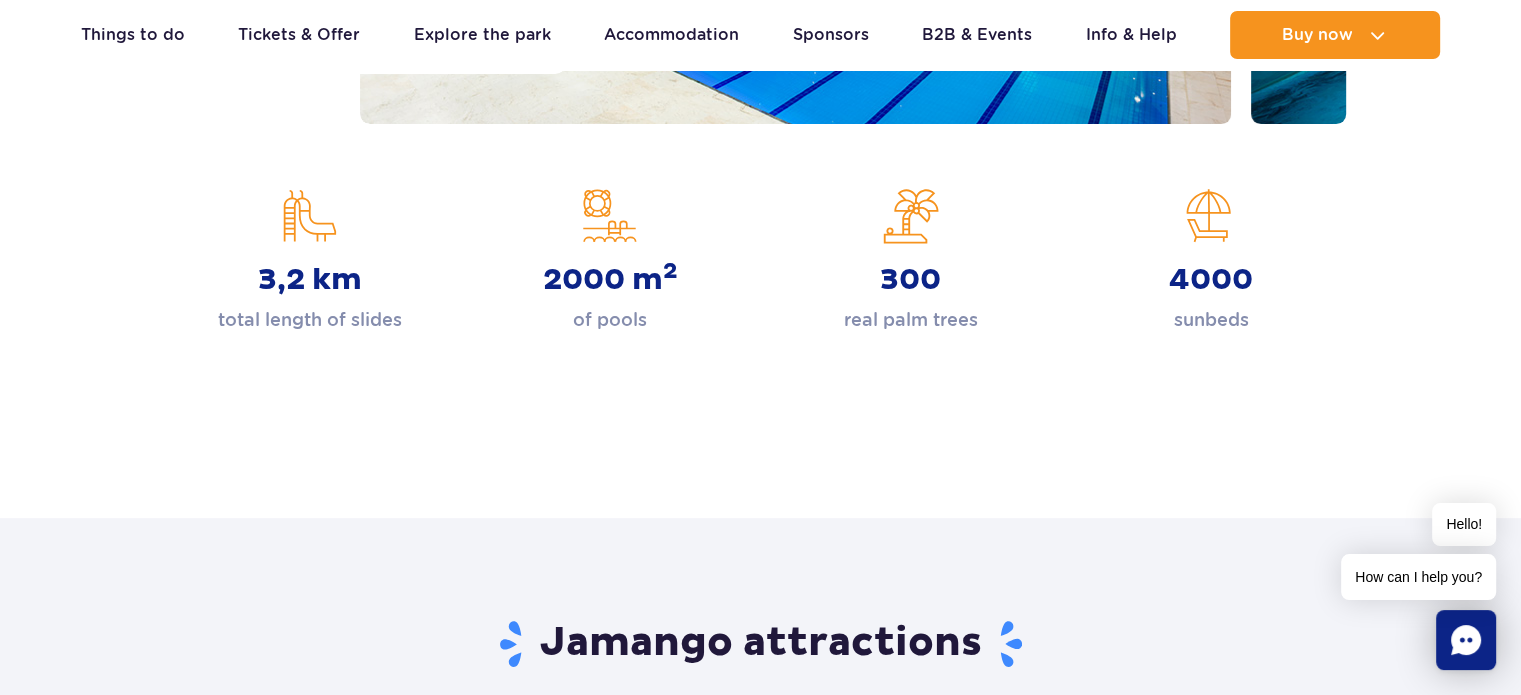 click on "Homepage
Jamango
Jamango
A one-of-a-kind water jungle filled to the brim with world-class attractions and surprises!
Jamango" at bounding box center (760, 21) 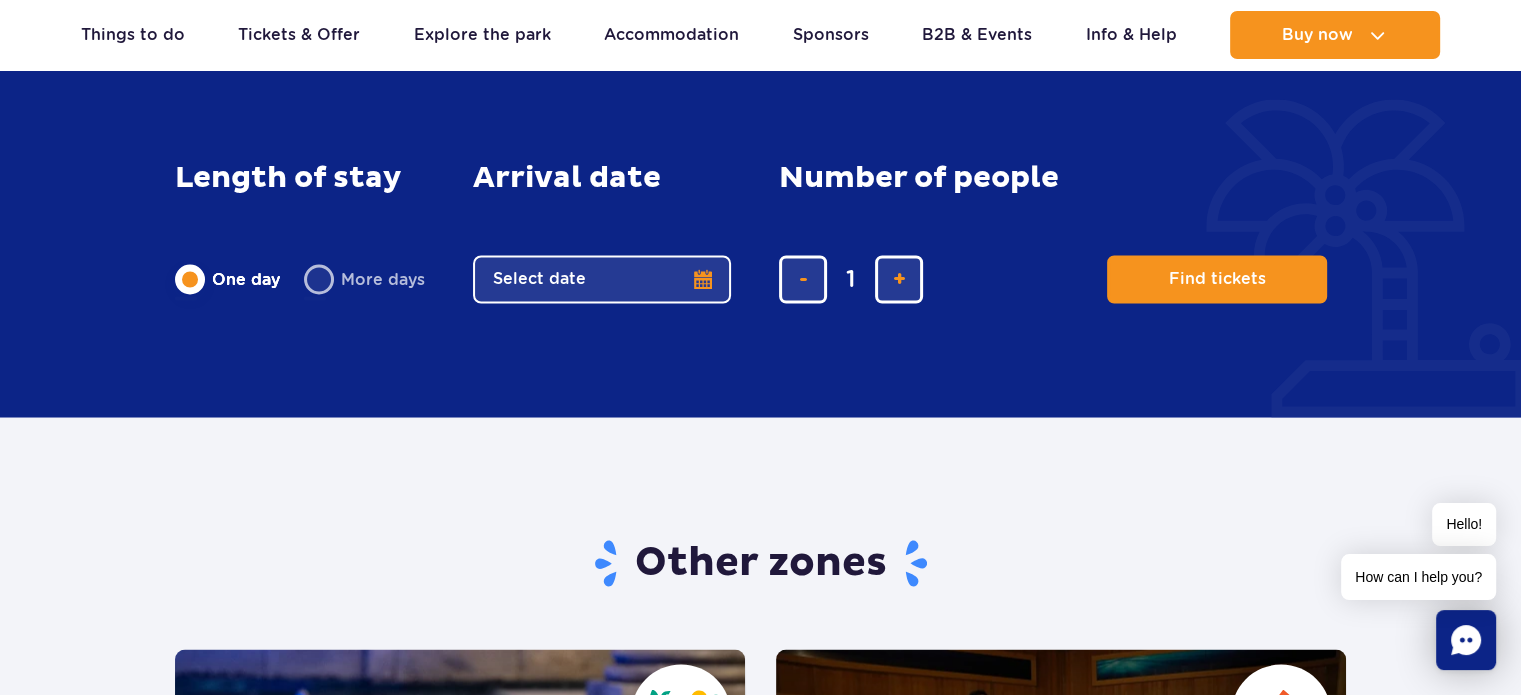 scroll, scrollTop: 3500, scrollLeft: 0, axis: vertical 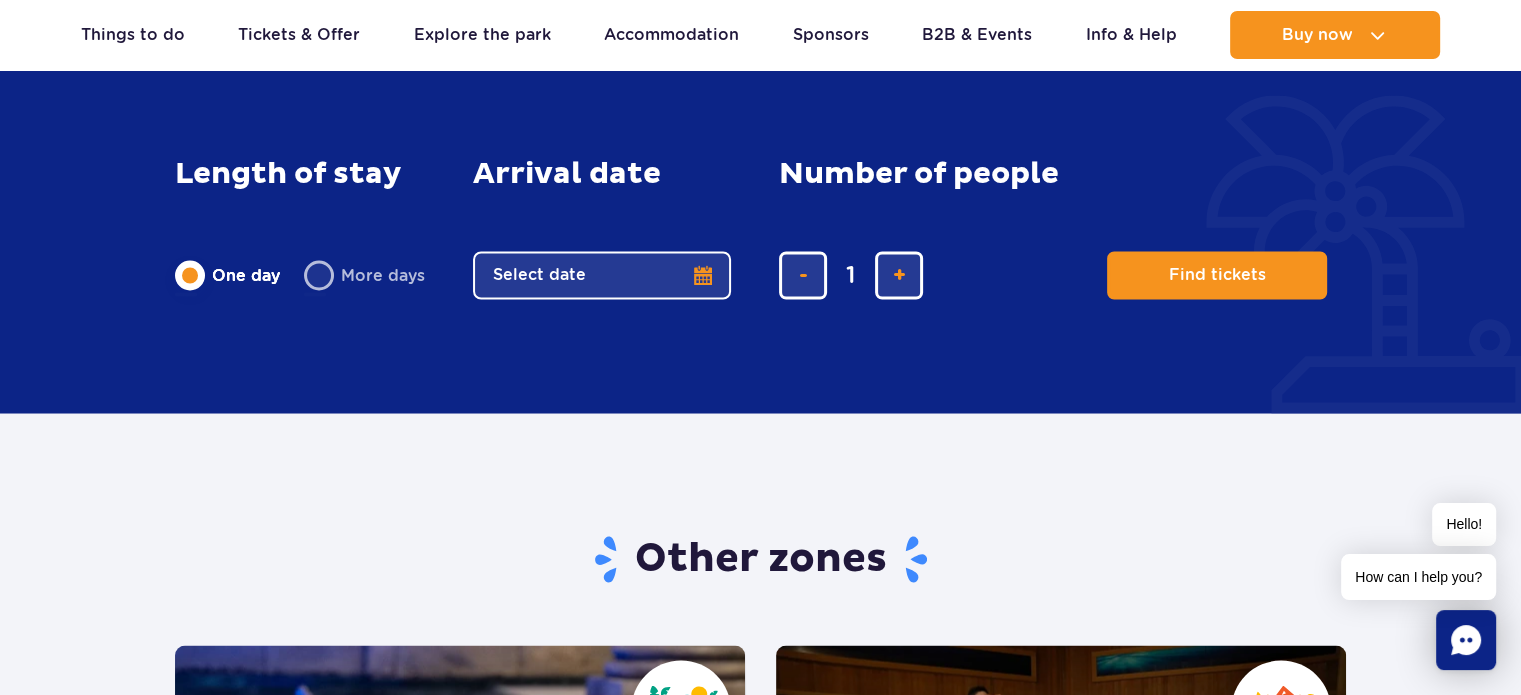 click on "Select date" at bounding box center [602, 275] 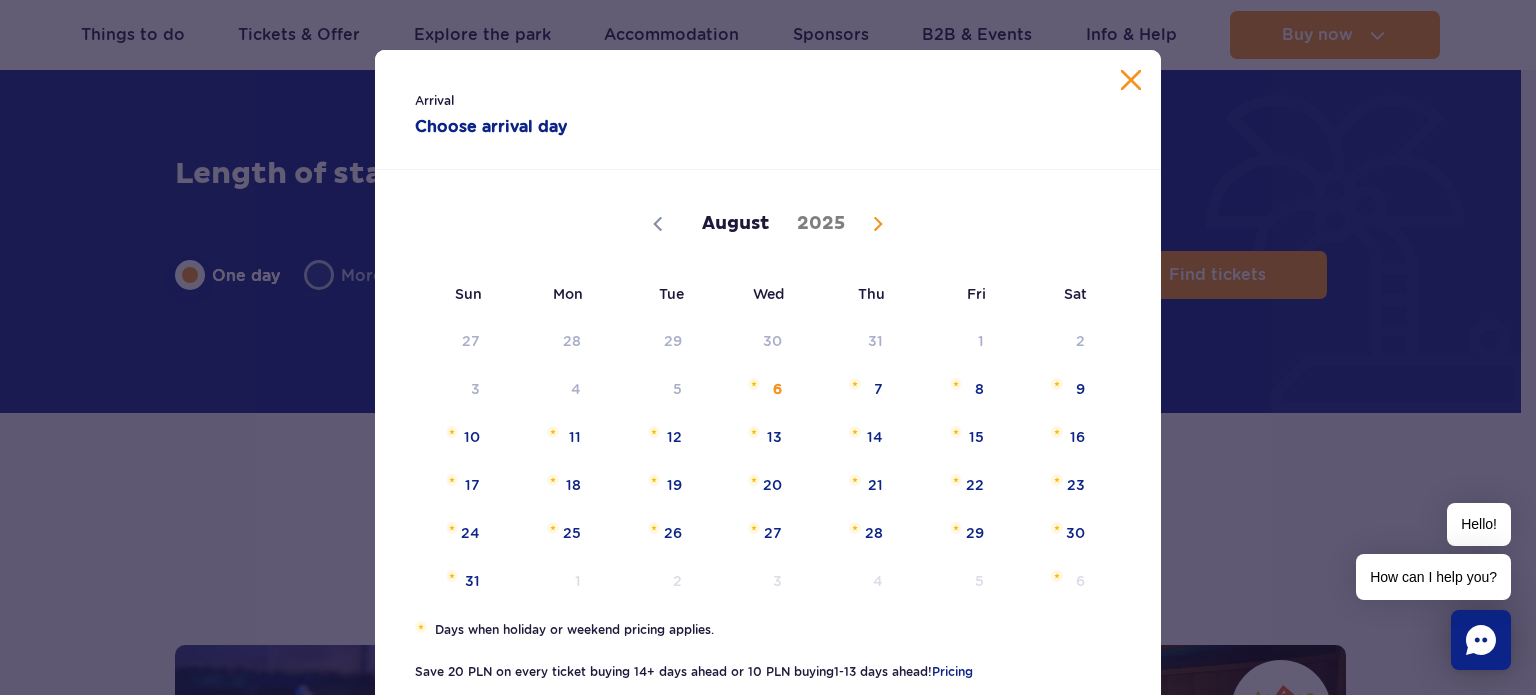 click on "Arrival Choose arrival day" at bounding box center [768, 110] 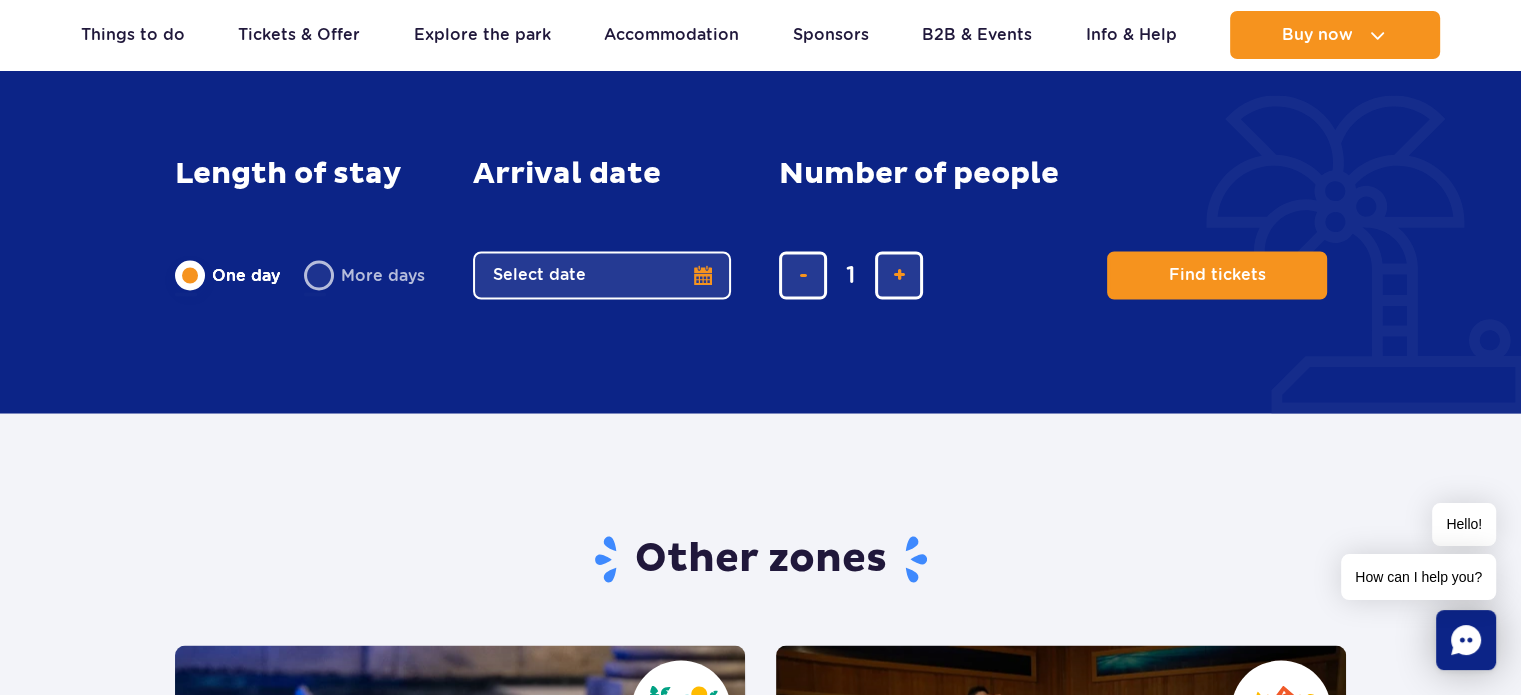 click on "Length of stay length of stay in main content One day More days Arrival date Arrival date in main content Select date Number of people number of people in main content 1 Find tickets" at bounding box center [760, 228] 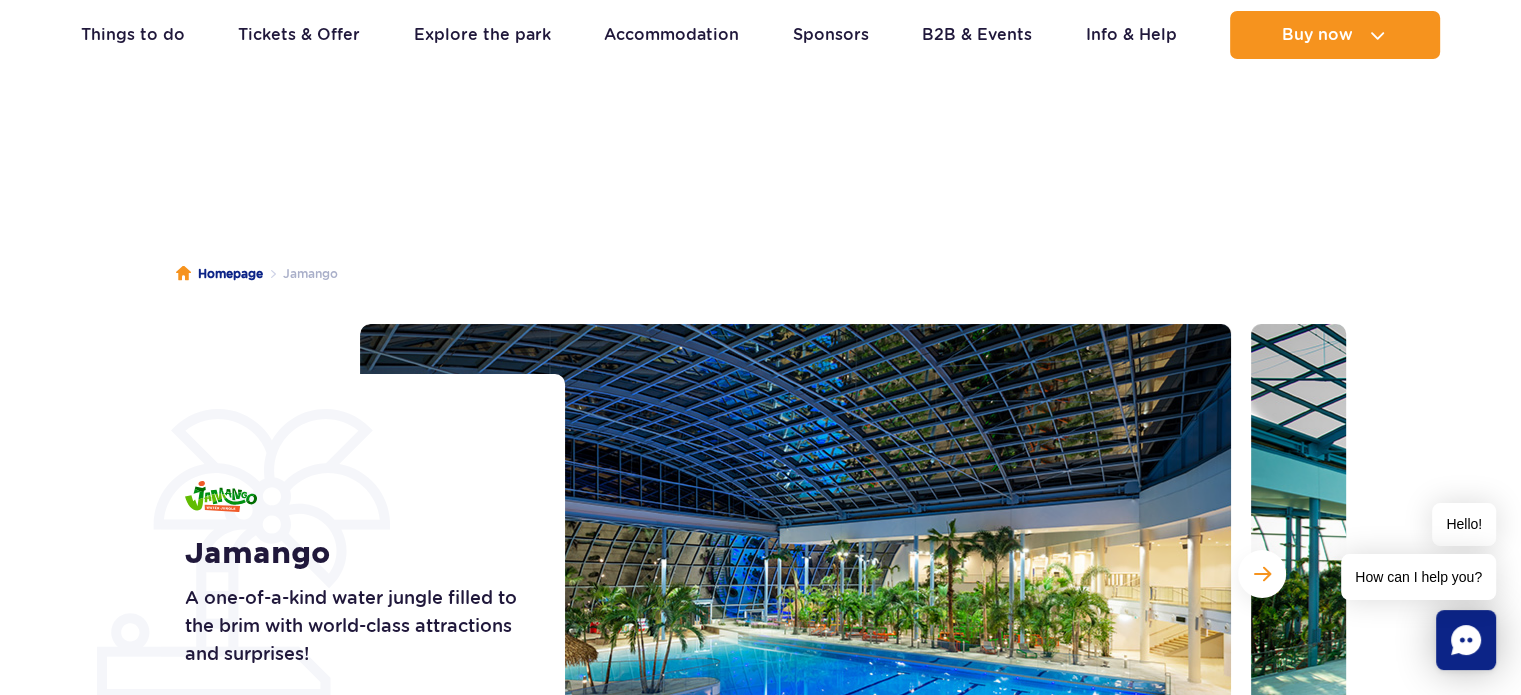 scroll, scrollTop: 300, scrollLeft: 0, axis: vertical 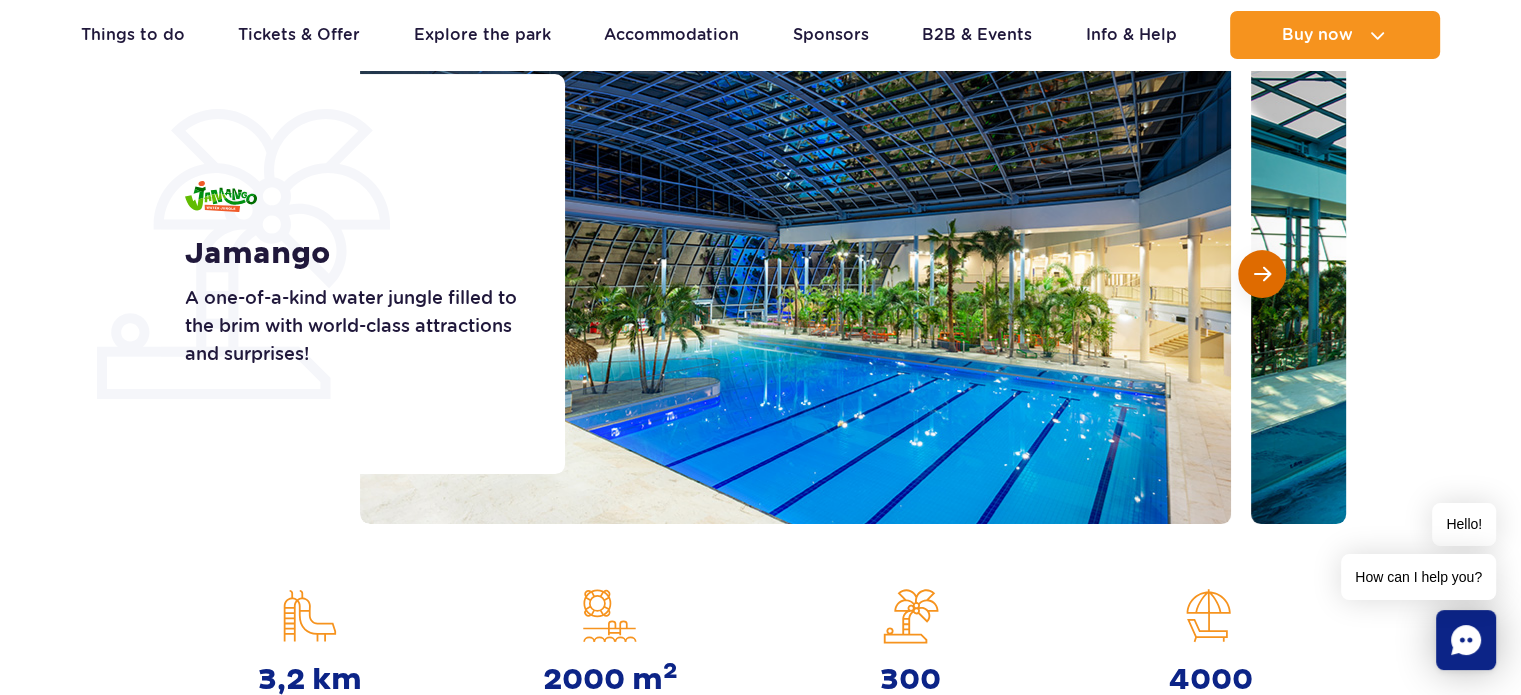 click at bounding box center (1262, 274) 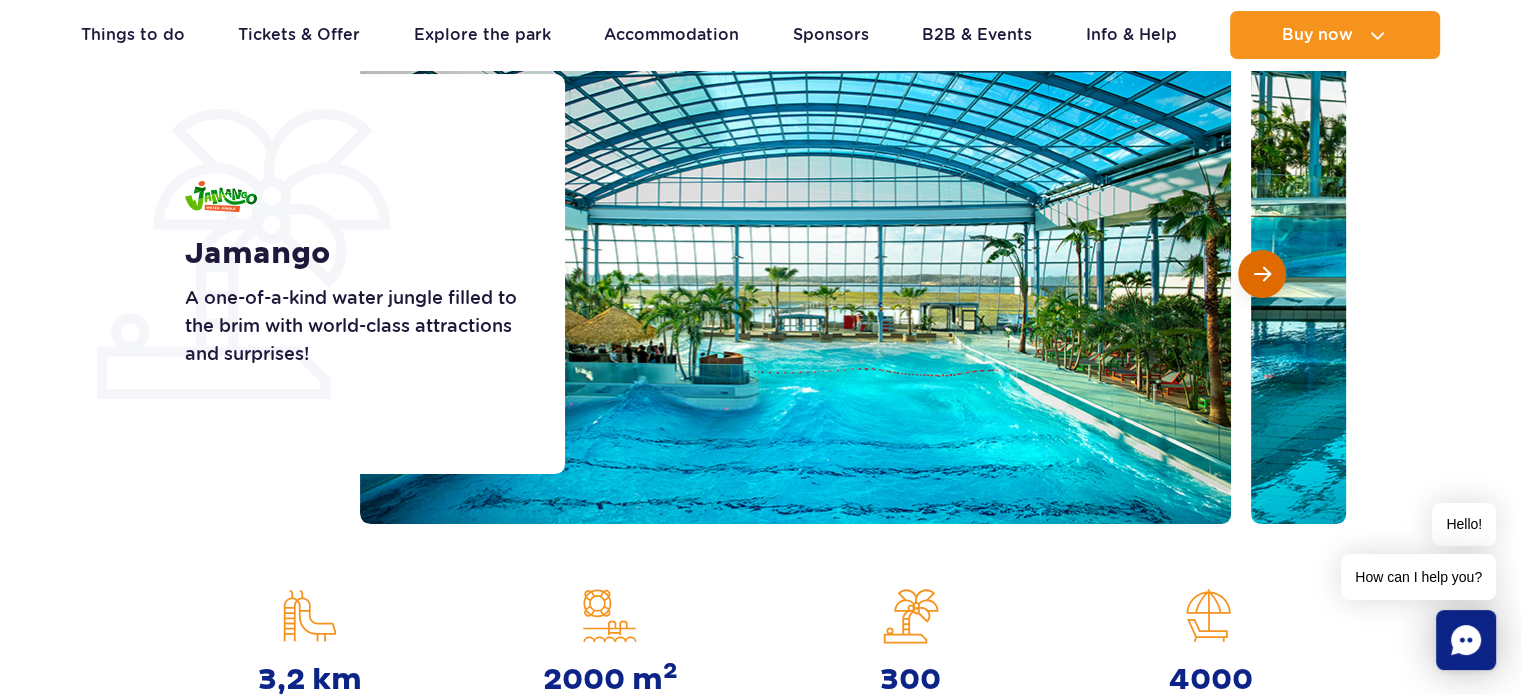 click at bounding box center [1262, 274] 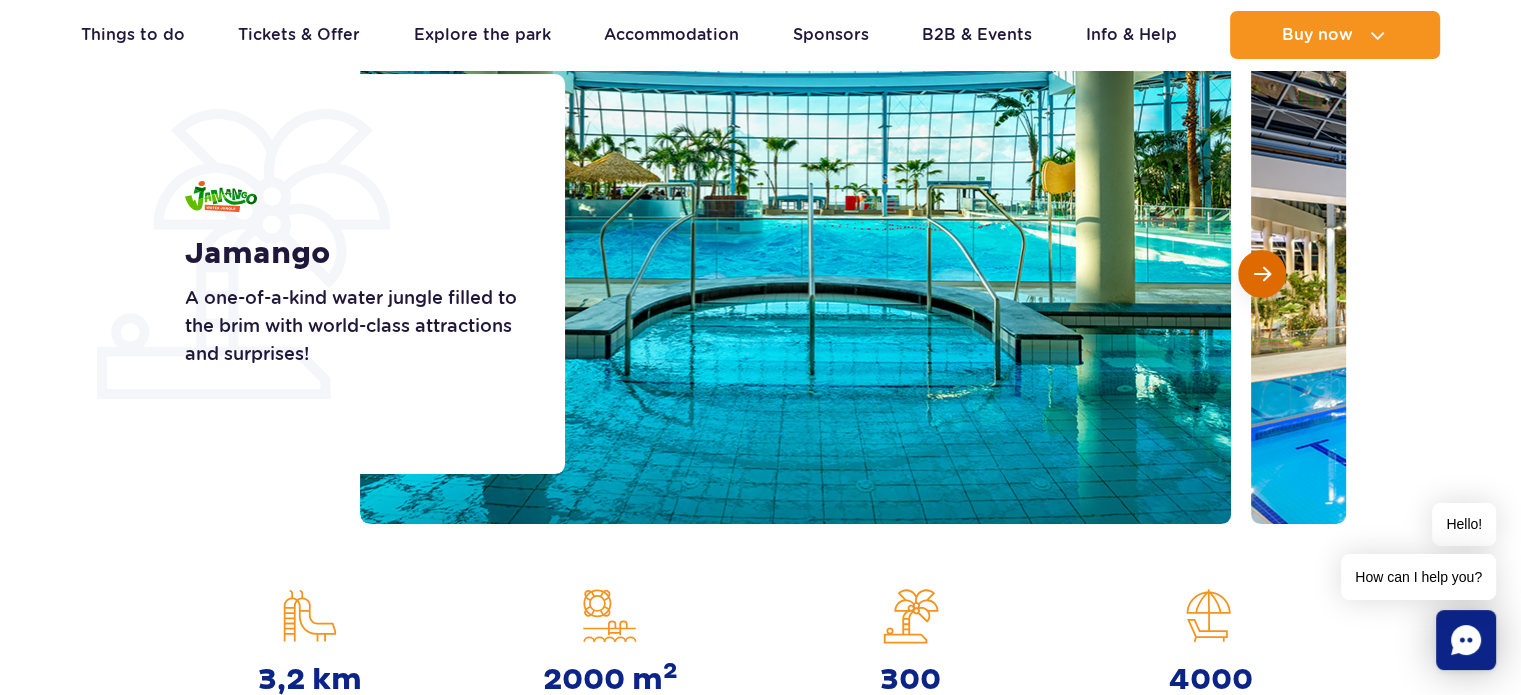 click at bounding box center [1262, 274] 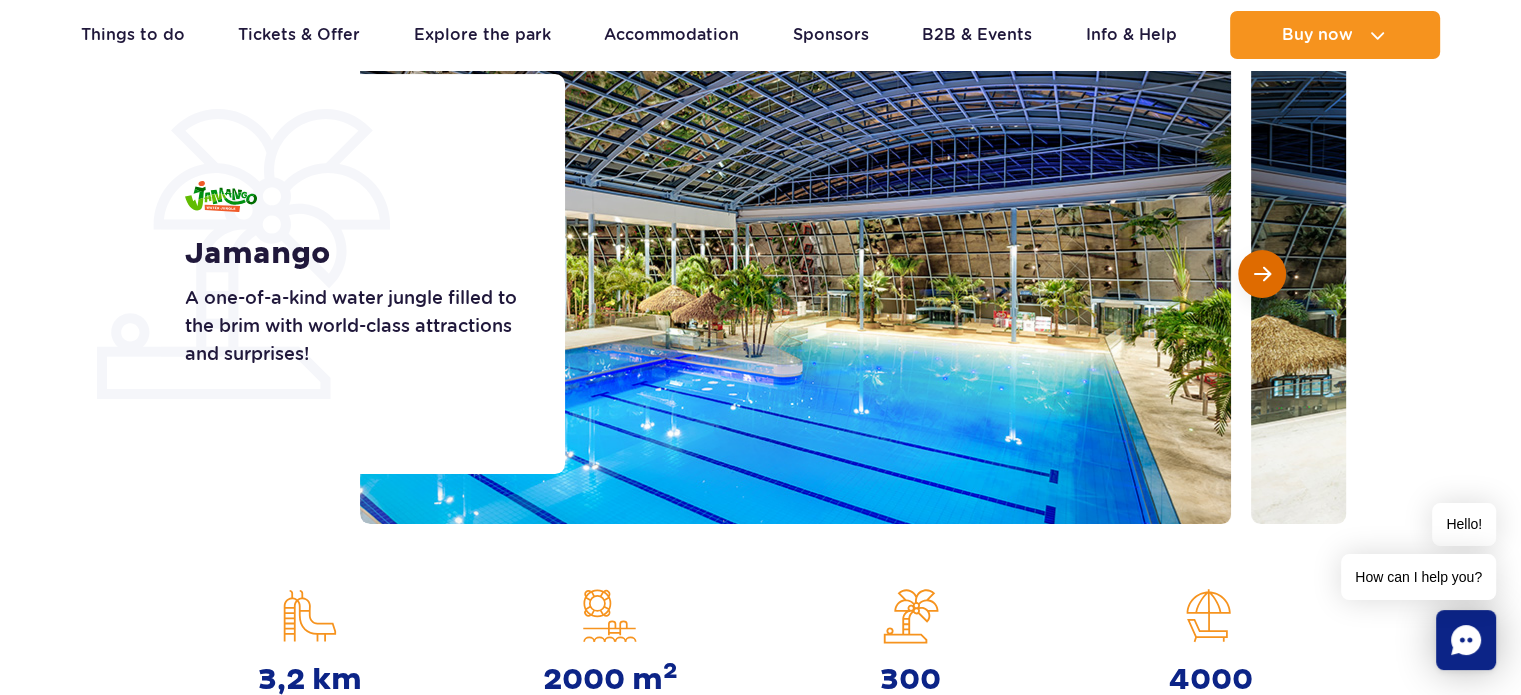 click at bounding box center (1262, 274) 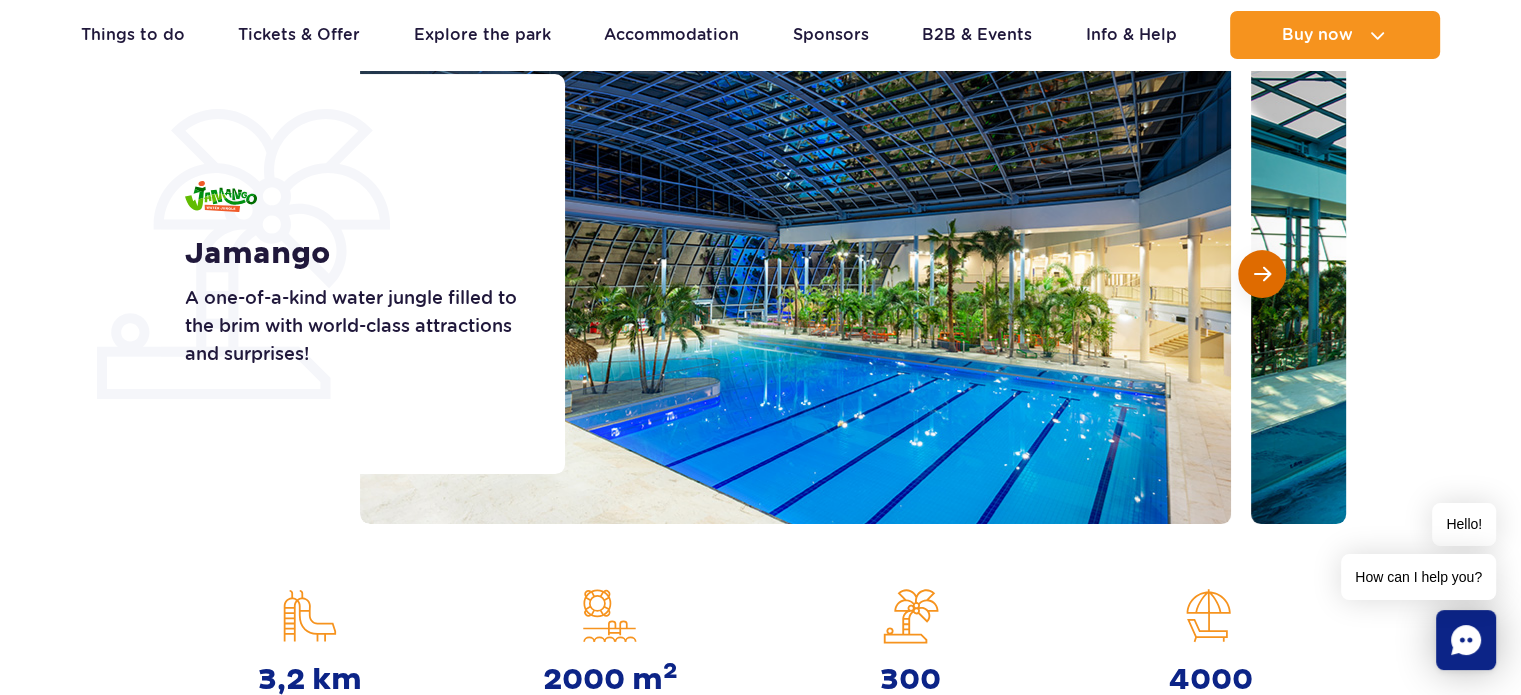click at bounding box center (1262, 274) 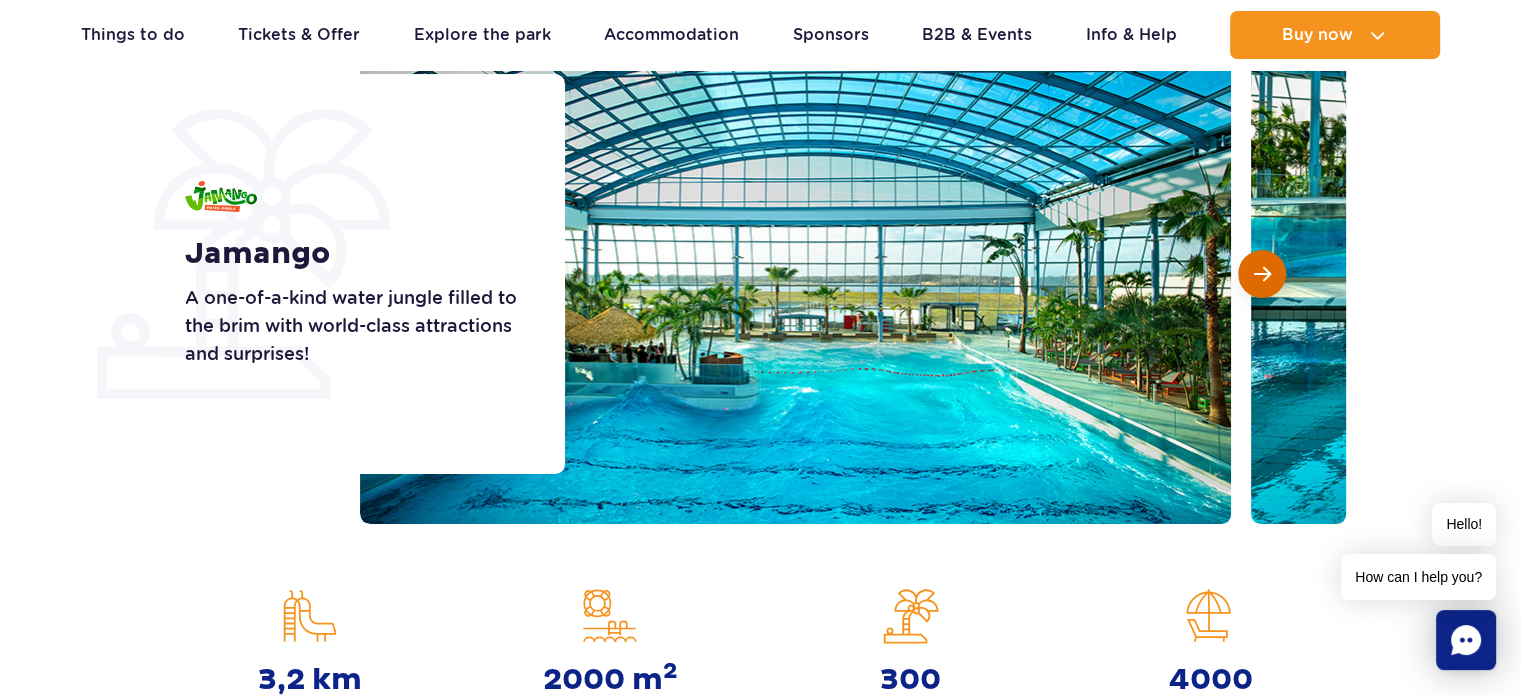 click at bounding box center (1262, 274) 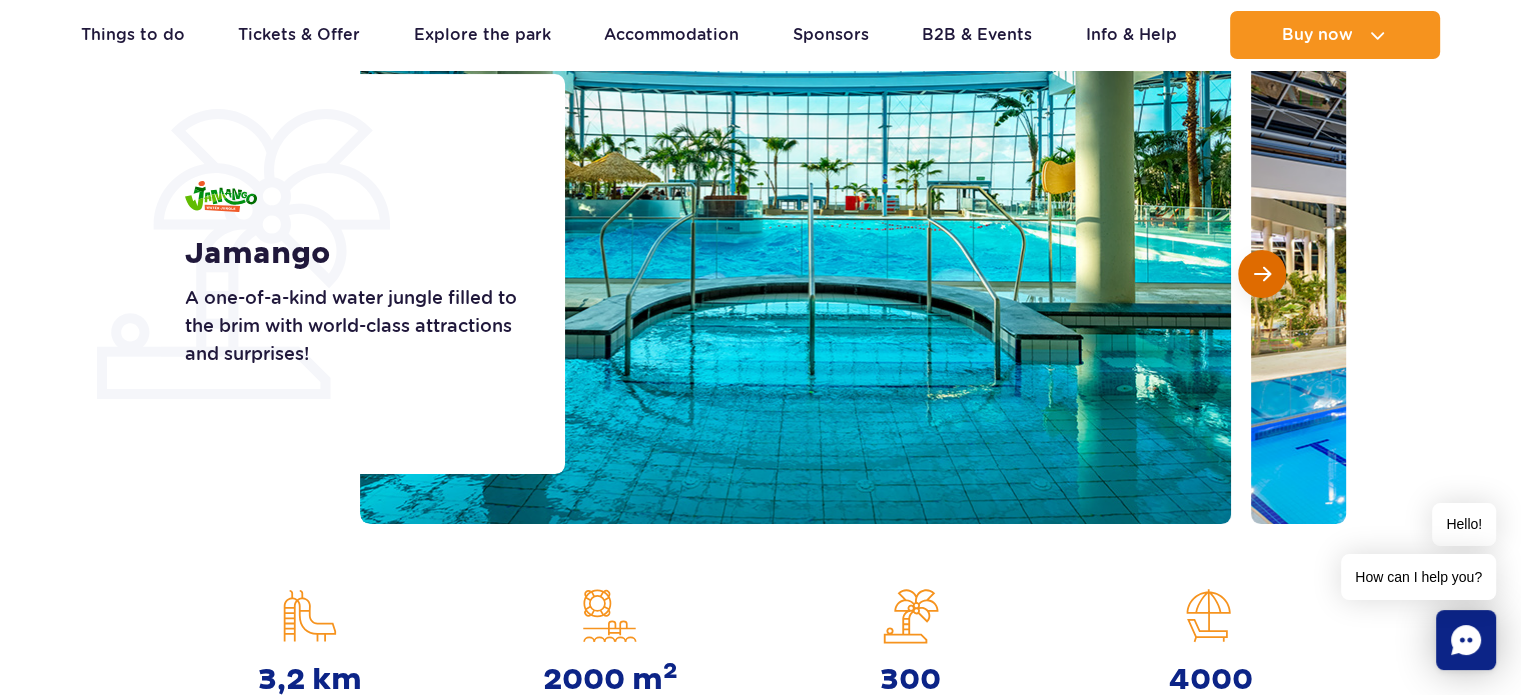 click at bounding box center [1262, 274] 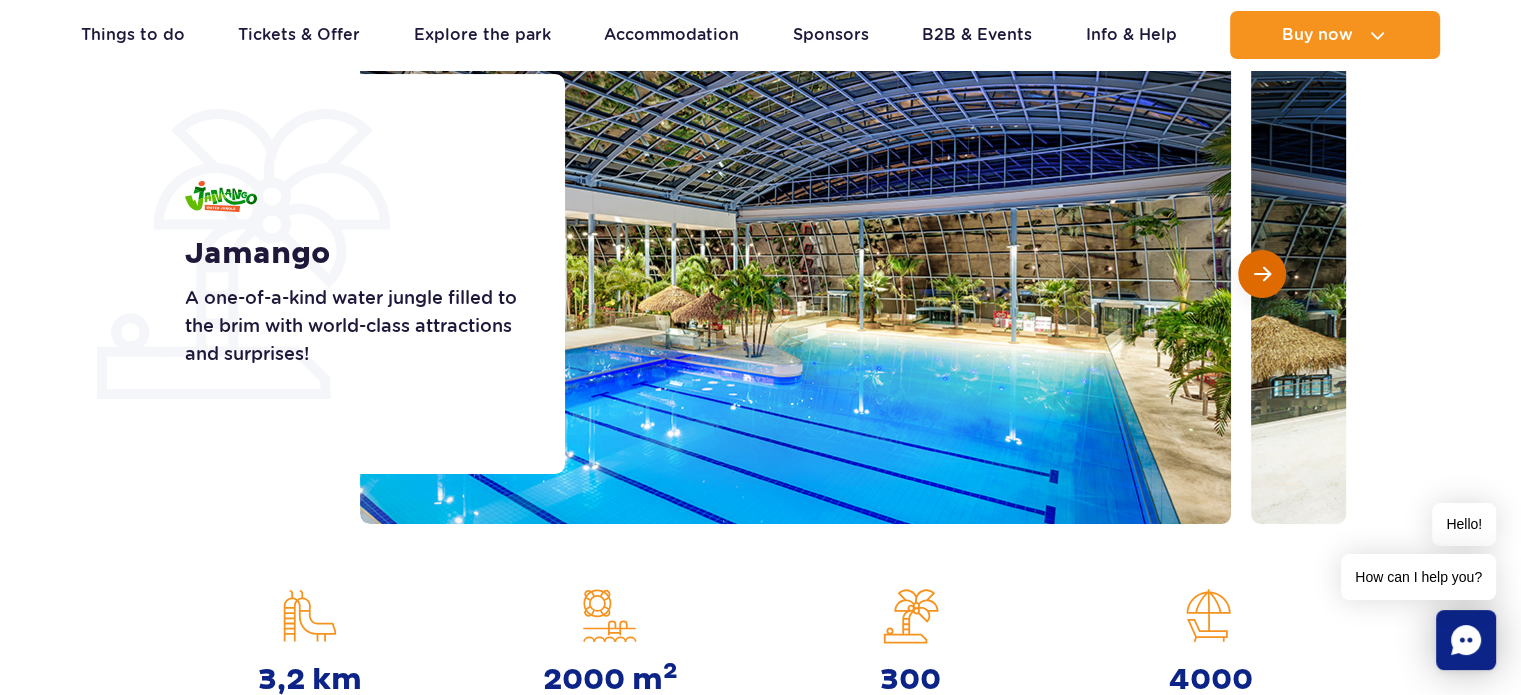 click at bounding box center [1262, 274] 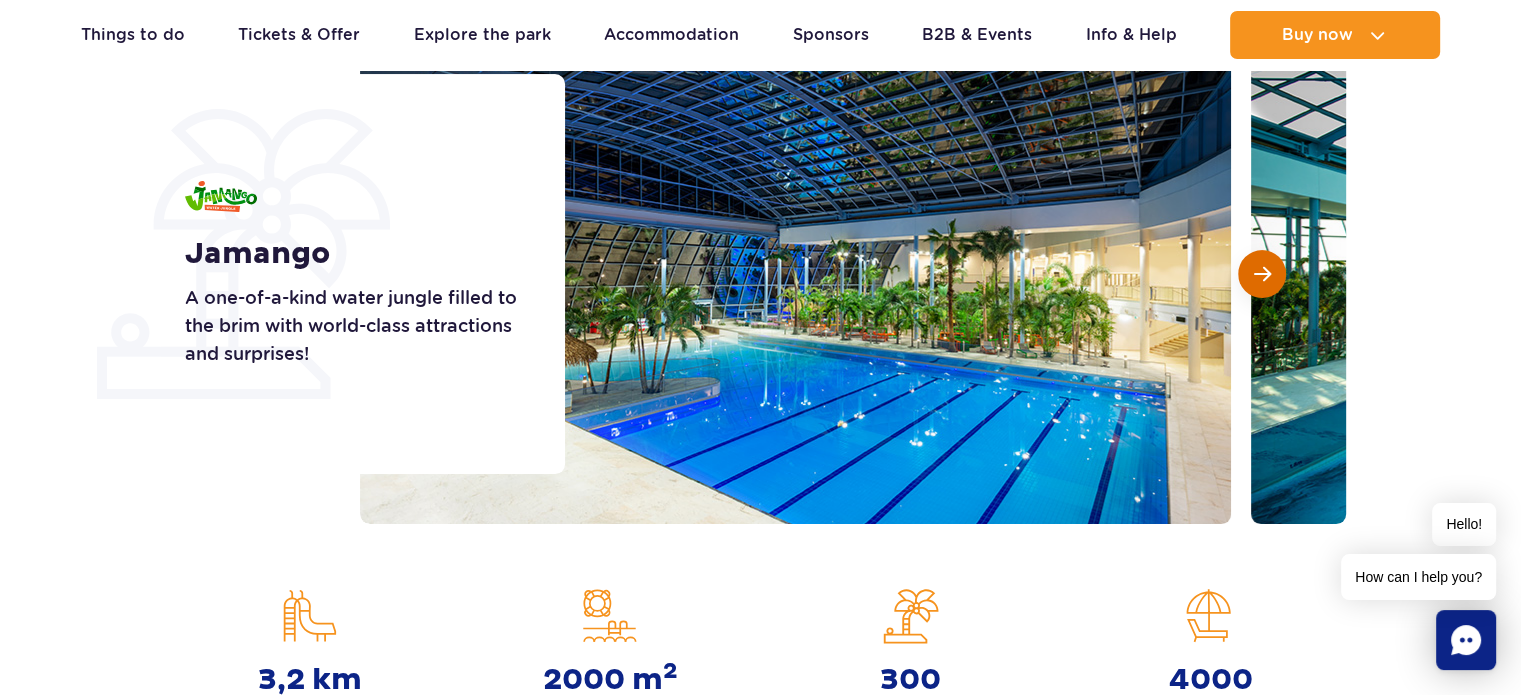 click at bounding box center (1262, 274) 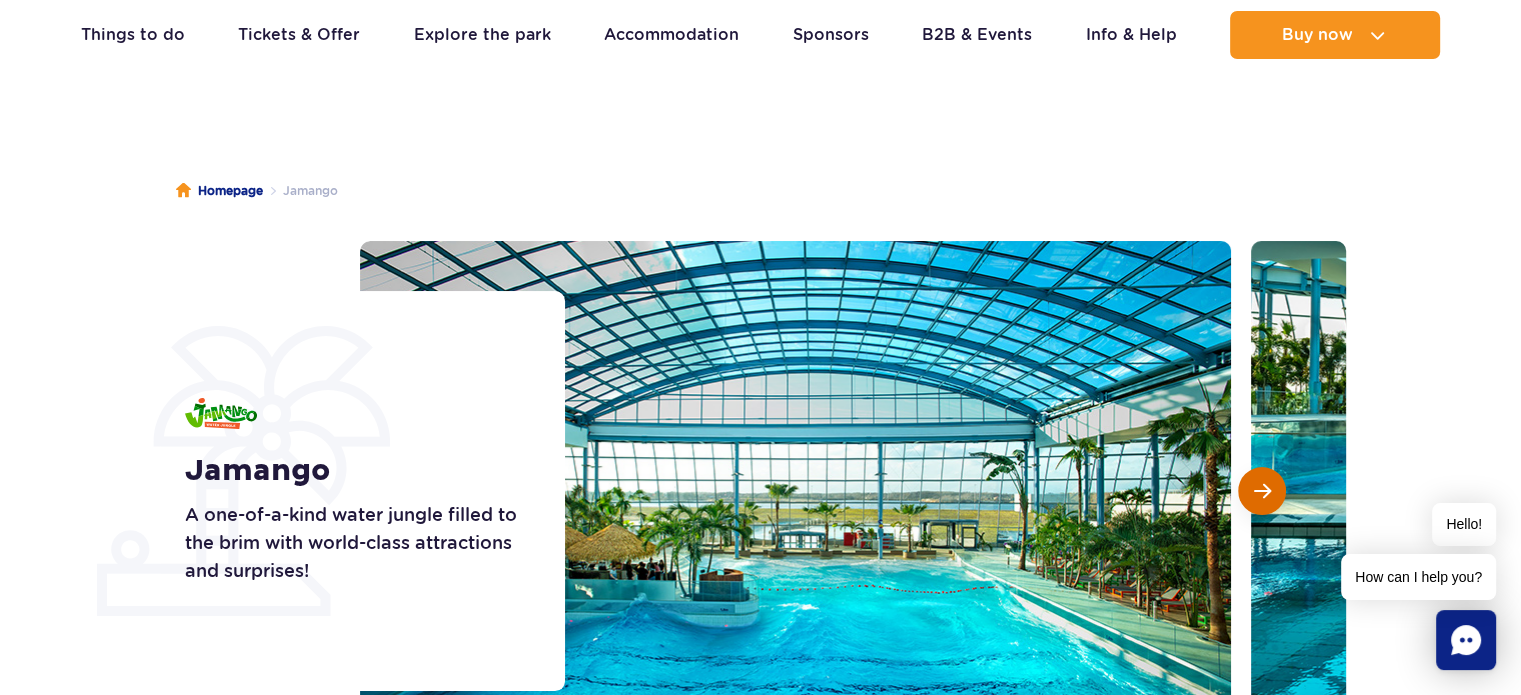 scroll, scrollTop: 0, scrollLeft: 0, axis: both 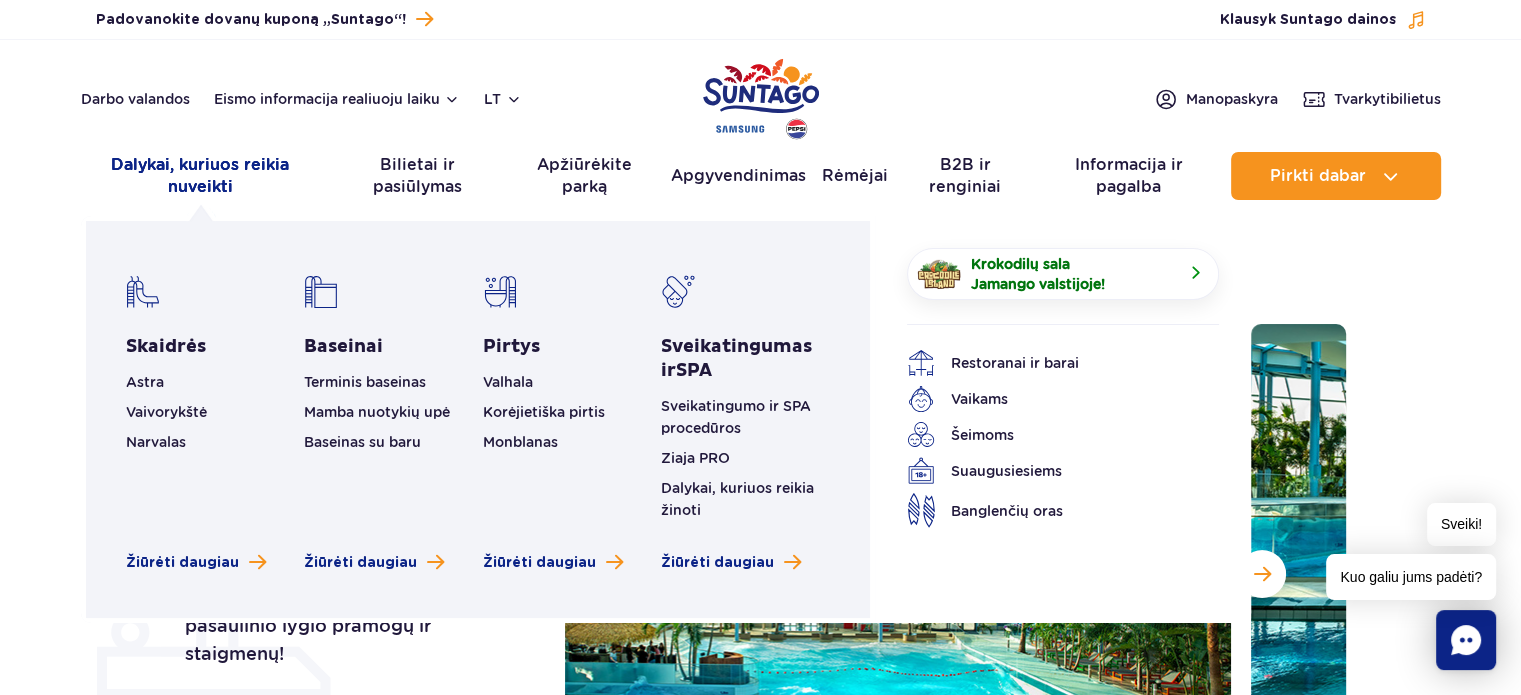 click on "Dalykai, kuriuos reikia nuveikti" at bounding box center (200, 175) 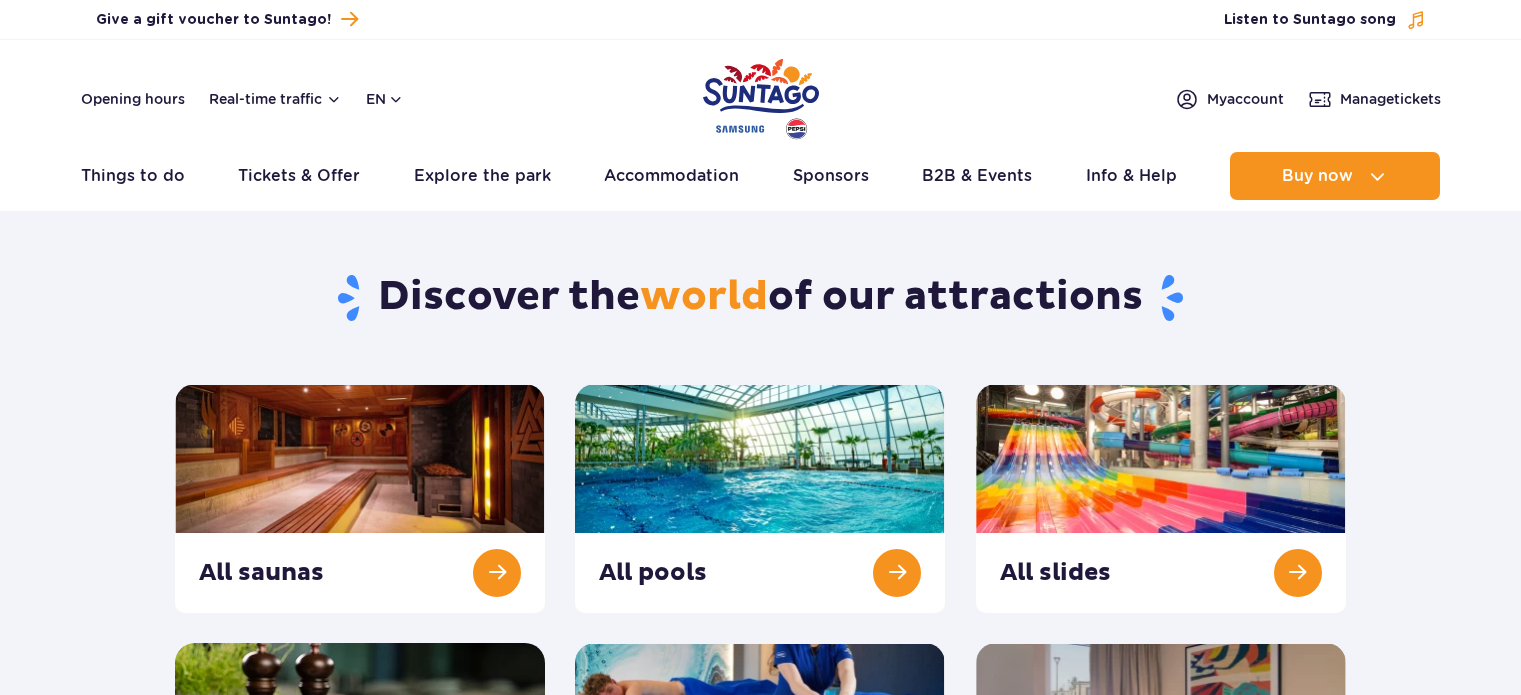 scroll, scrollTop: 0, scrollLeft: 0, axis: both 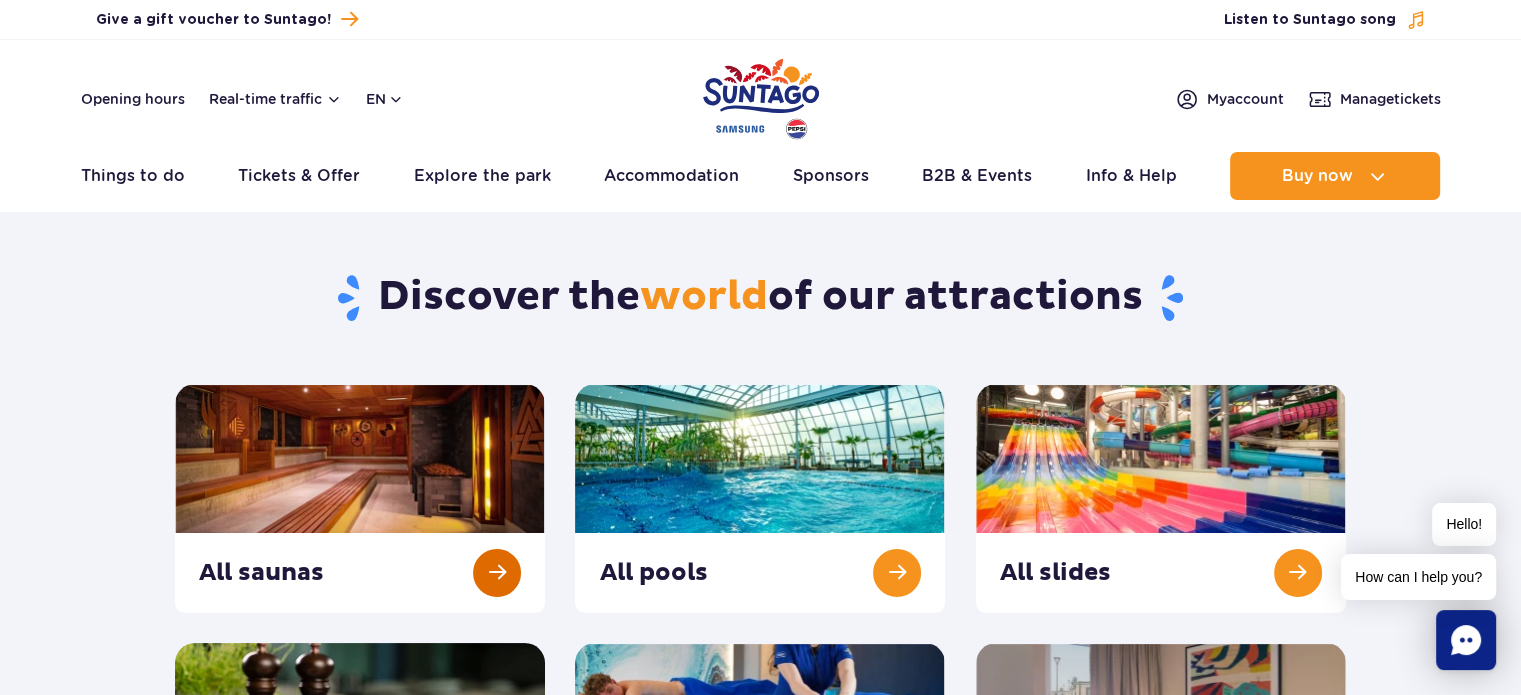 click at bounding box center [360, 498] 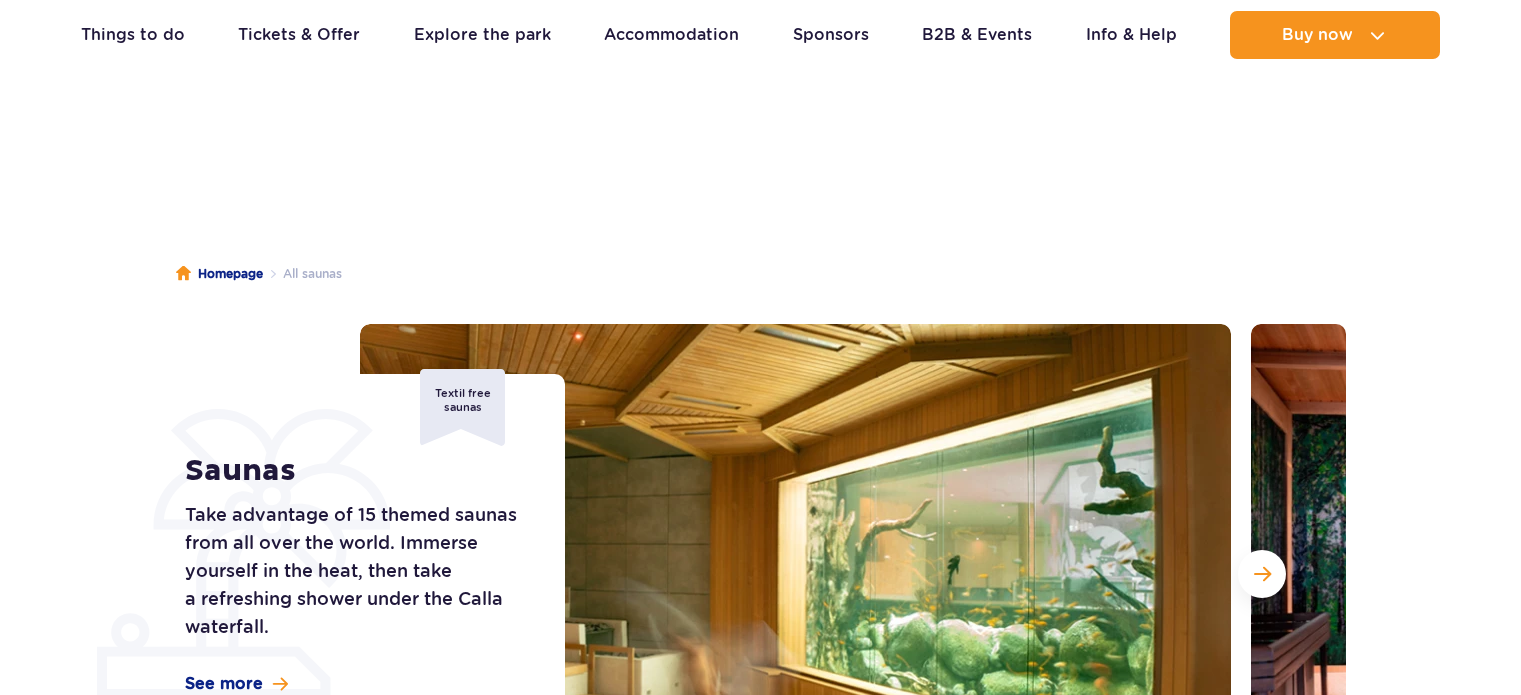 scroll, scrollTop: 300, scrollLeft: 0, axis: vertical 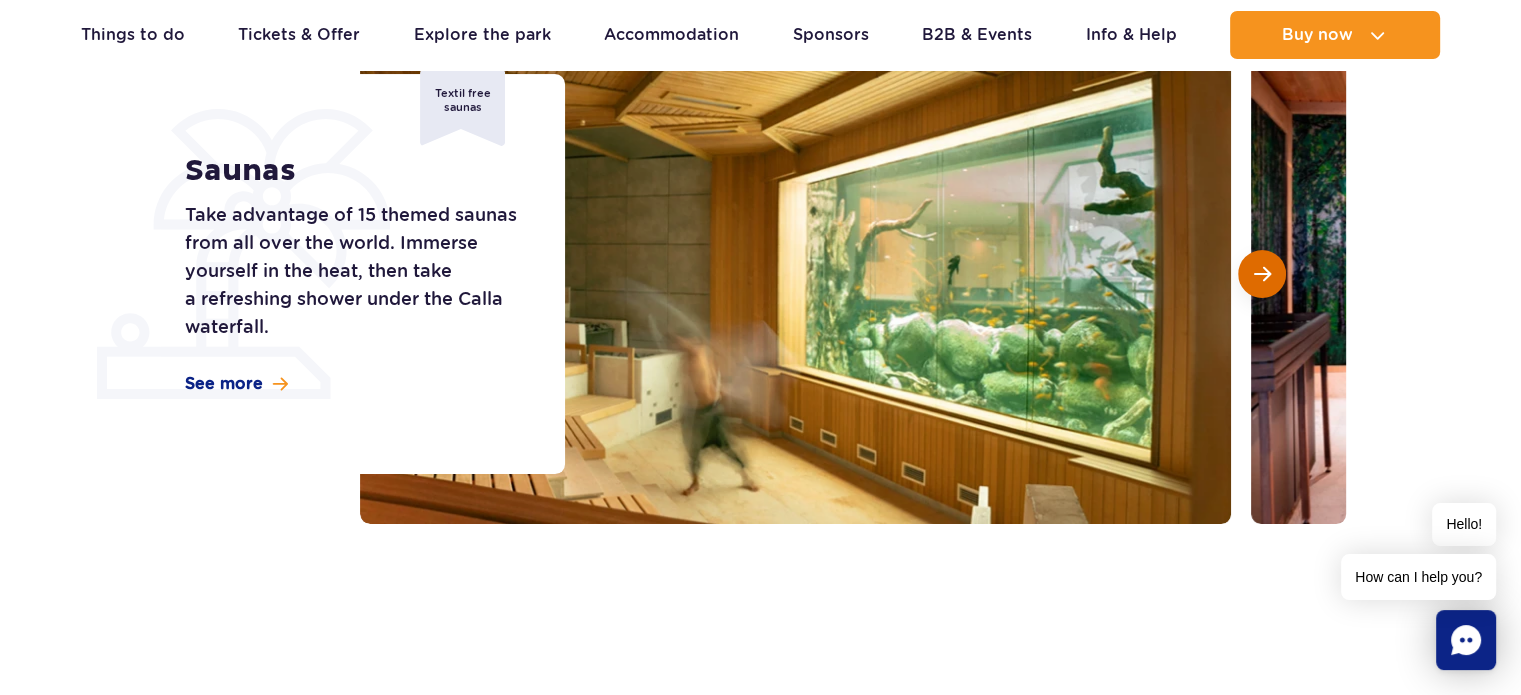 click at bounding box center [1262, 274] 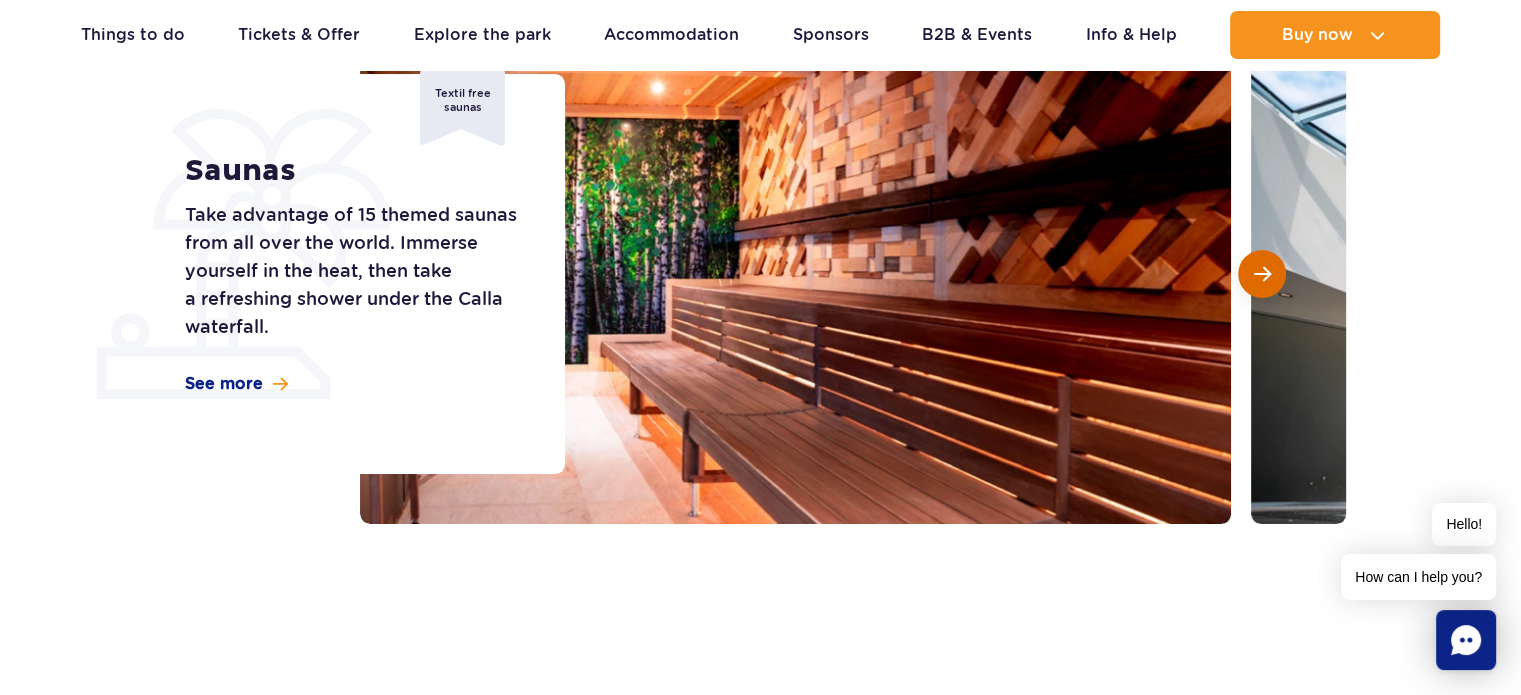 click at bounding box center (1262, 274) 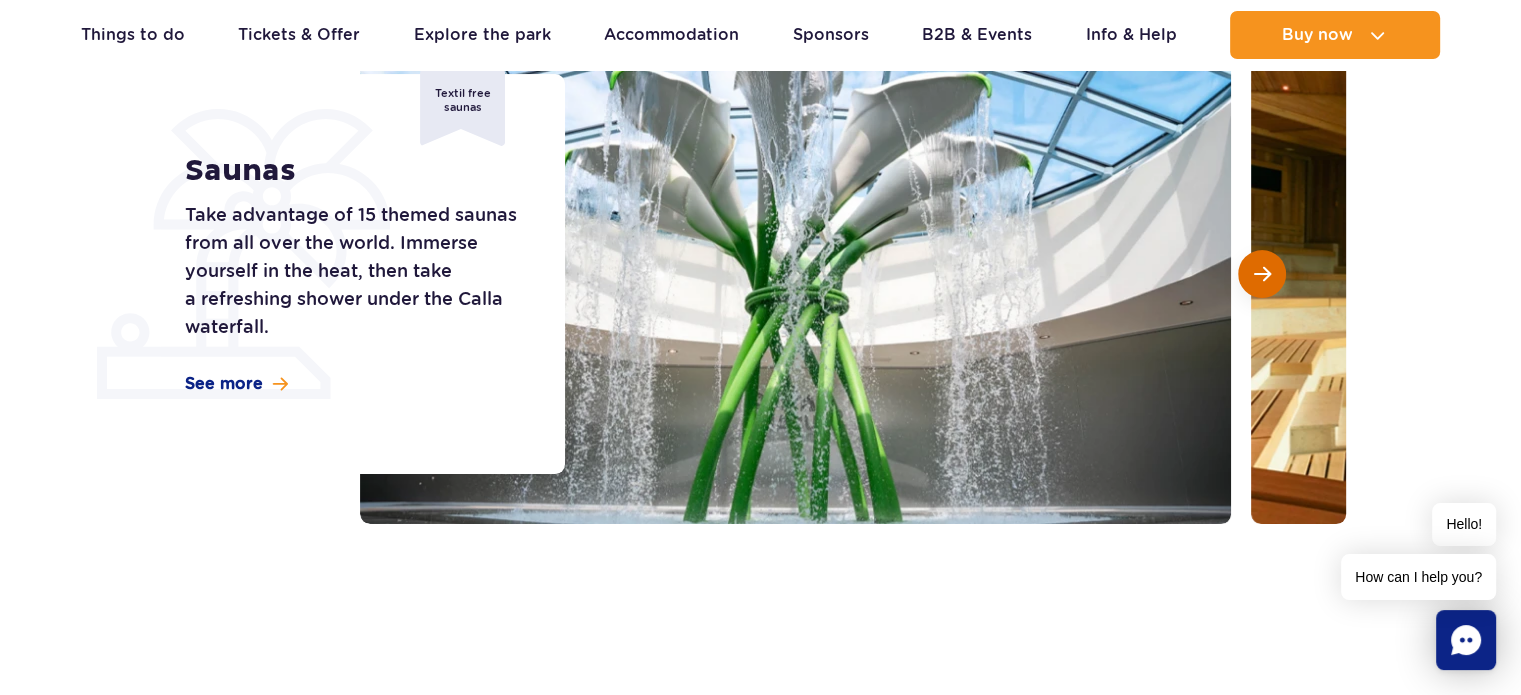click at bounding box center (1262, 274) 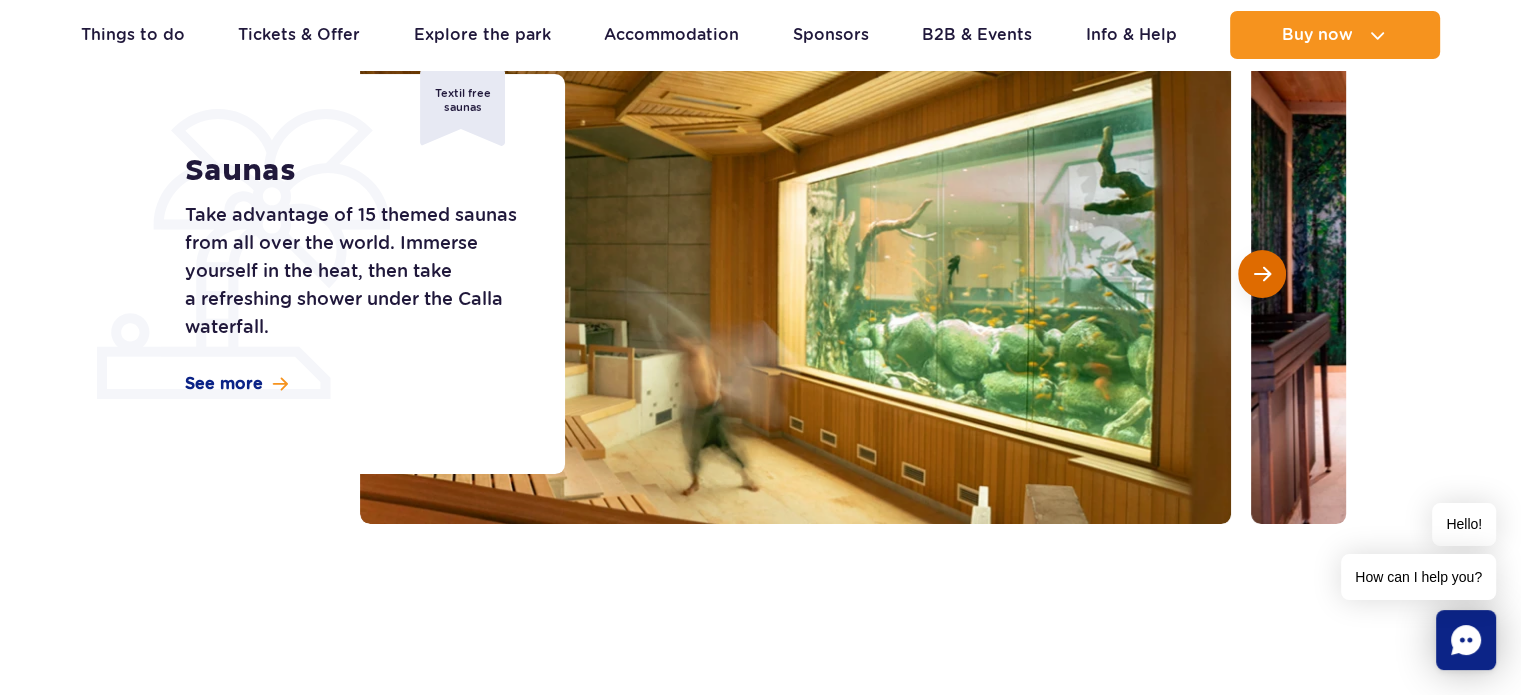click at bounding box center [1262, 274] 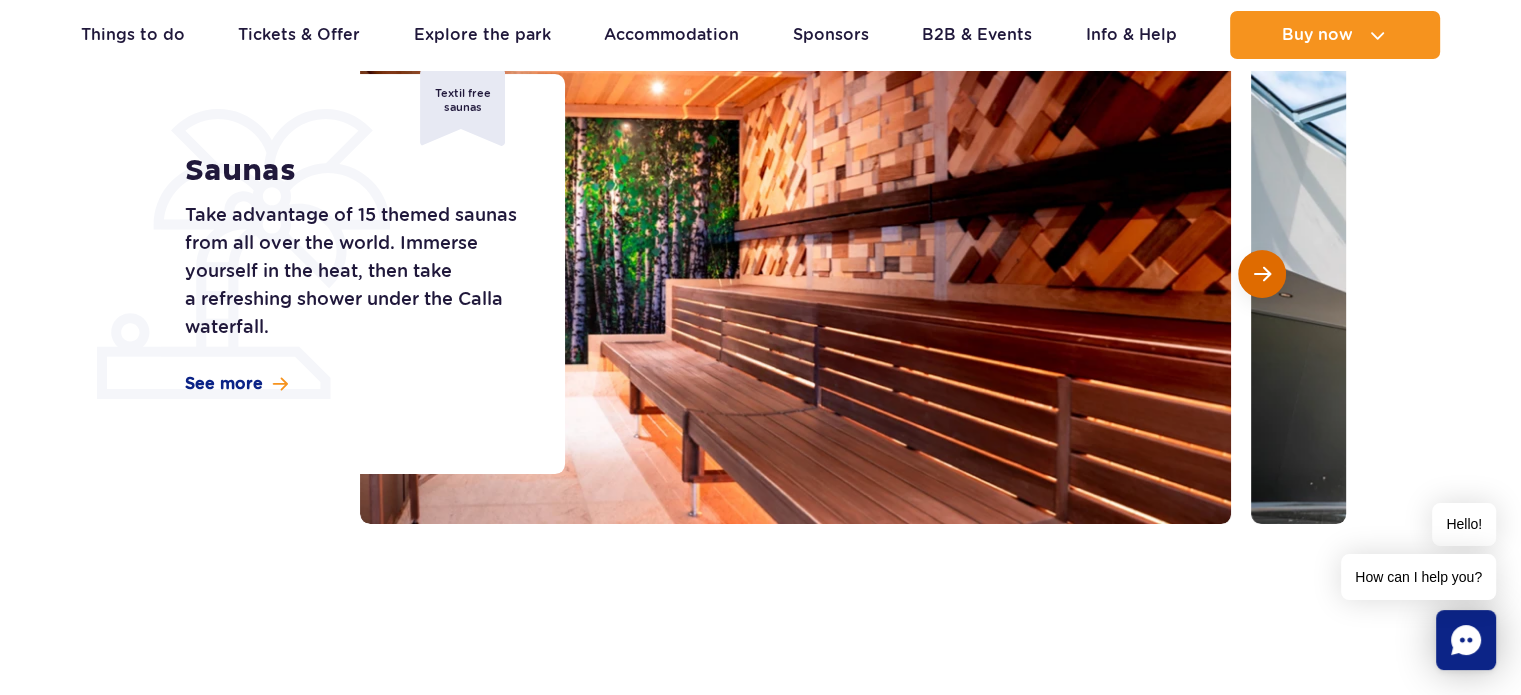 click at bounding box center (1262, 274) 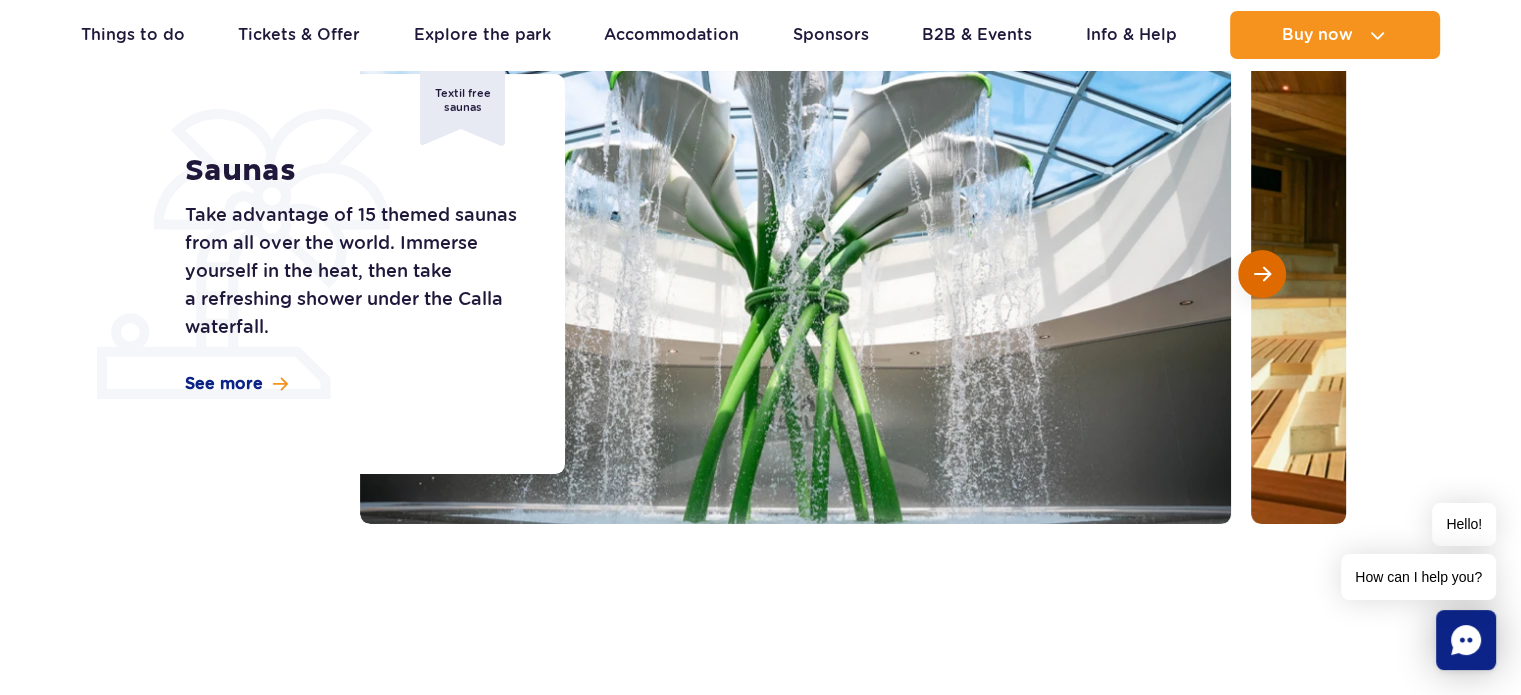 click at bounding box center [1262, 274] 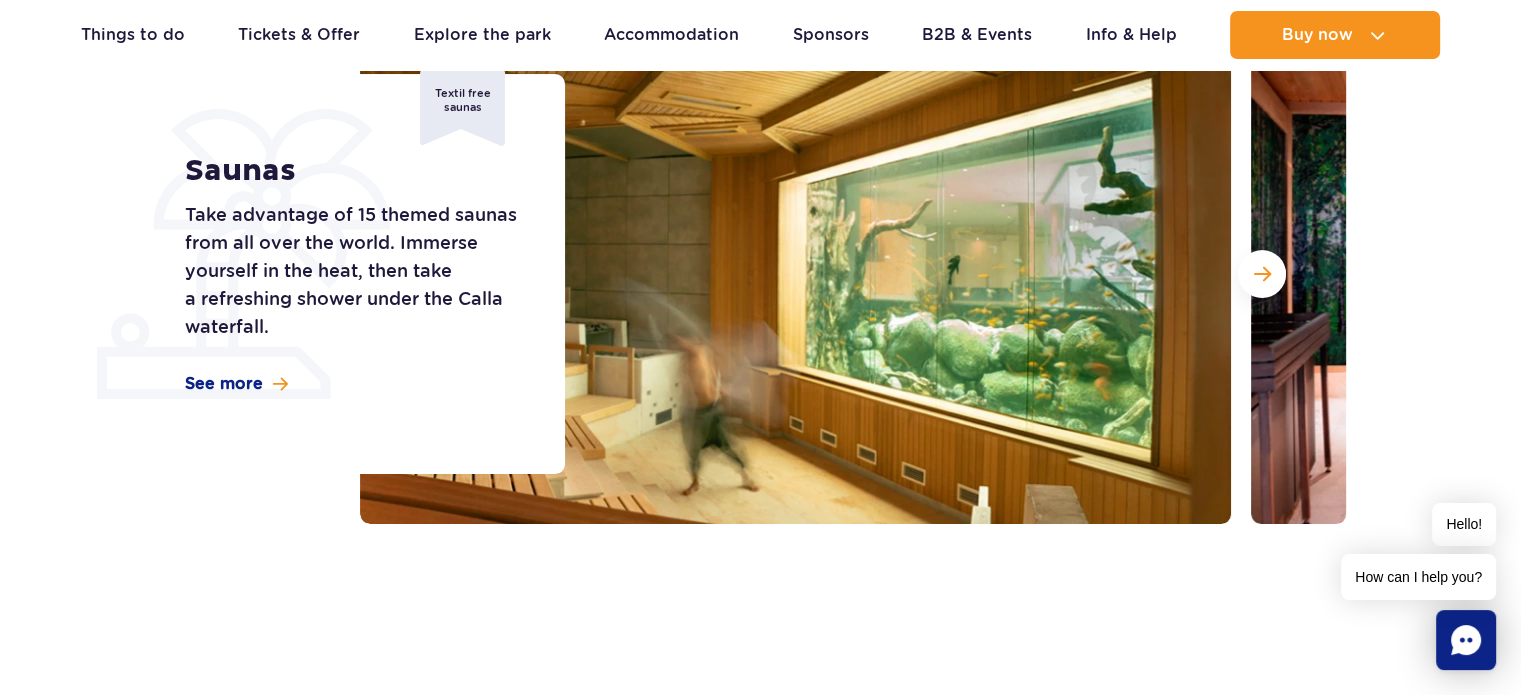 scroll, scrollTop: 0, scrollLeft: 0, axis: both 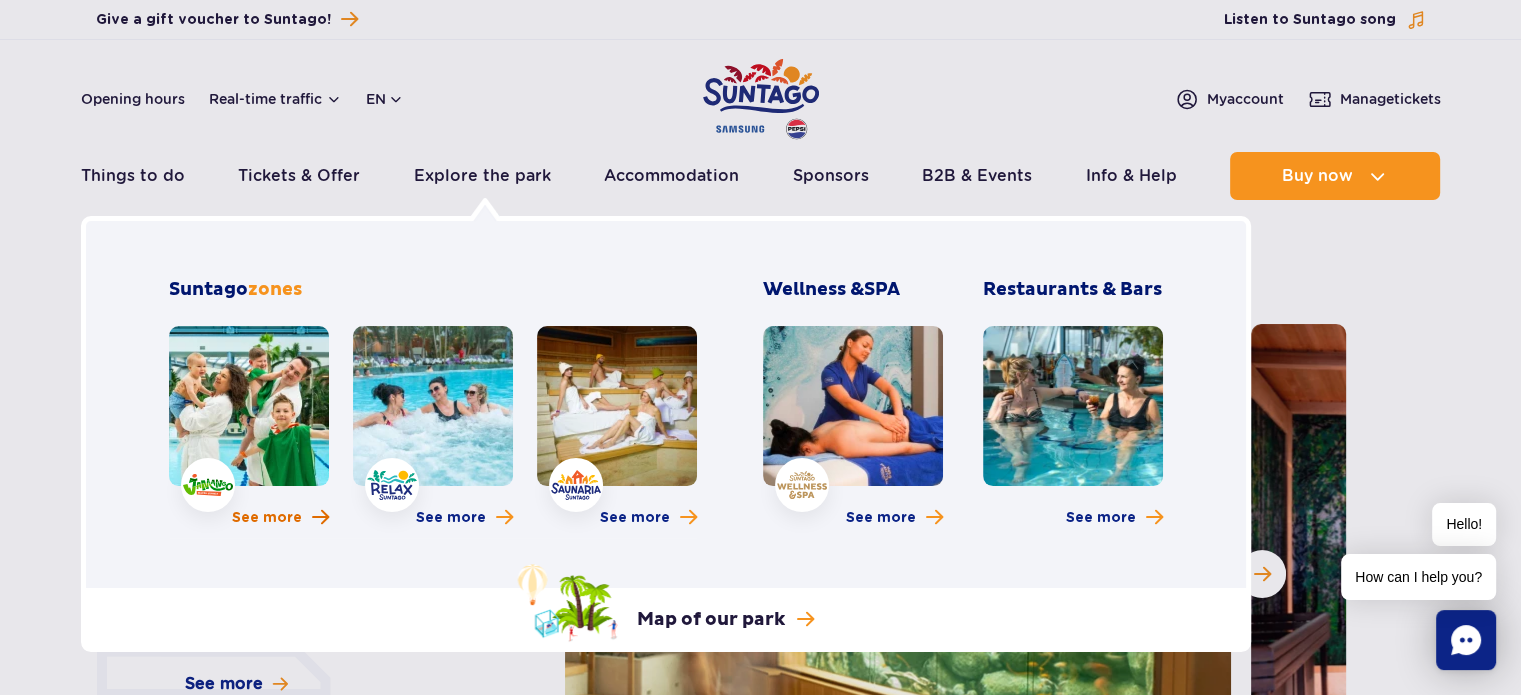 click on "See more" at bounding box center [267, 518] 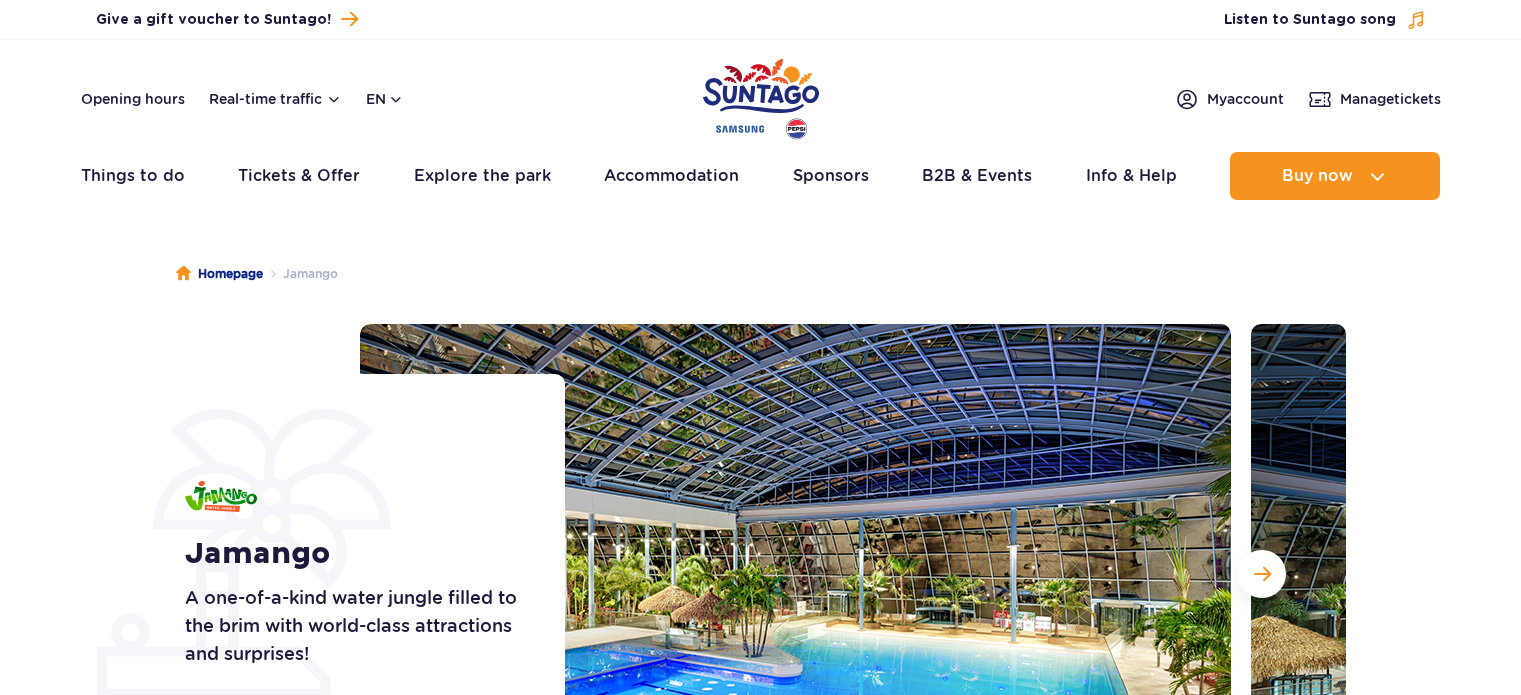 scroll, scrollTop: 0, scrollLeft: 0, axis: both 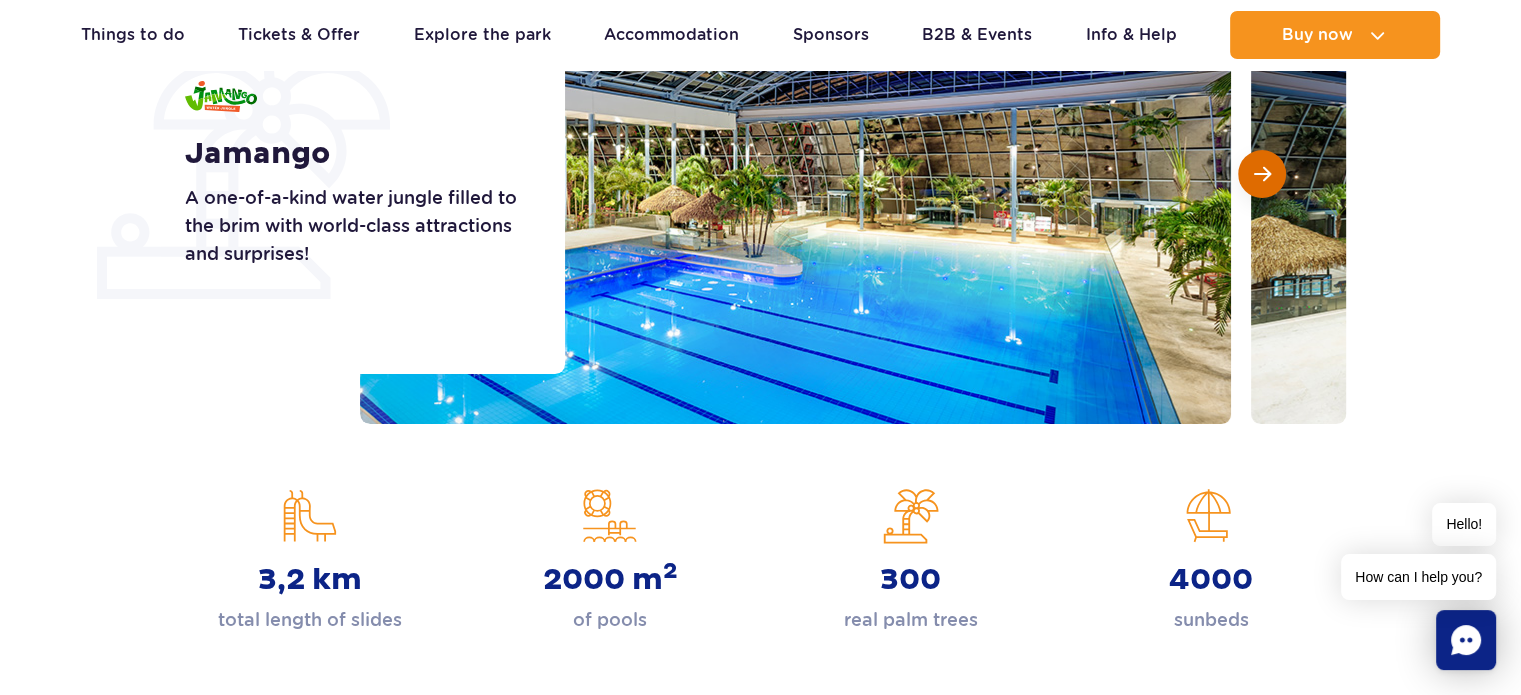 click at bounding box center [1262, 174] 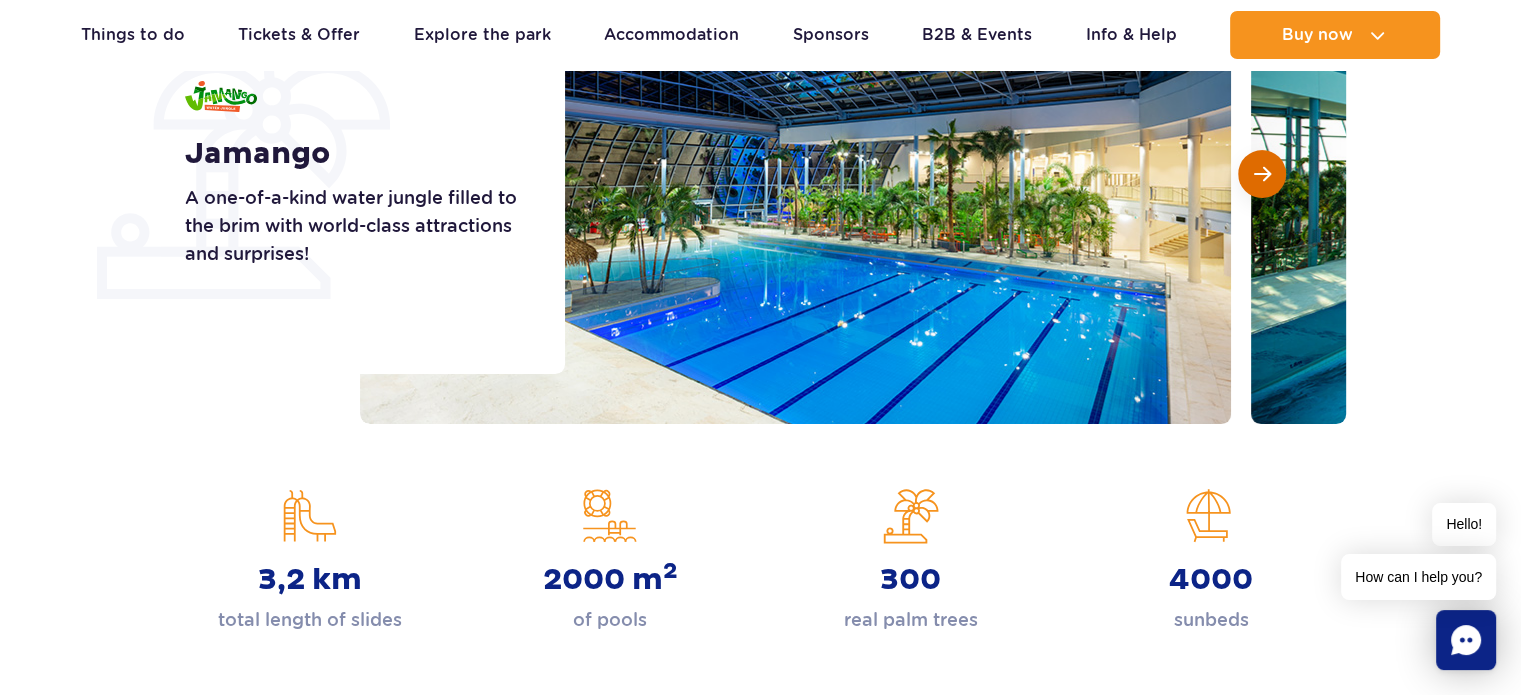 click at bounding box center [1262, 174] 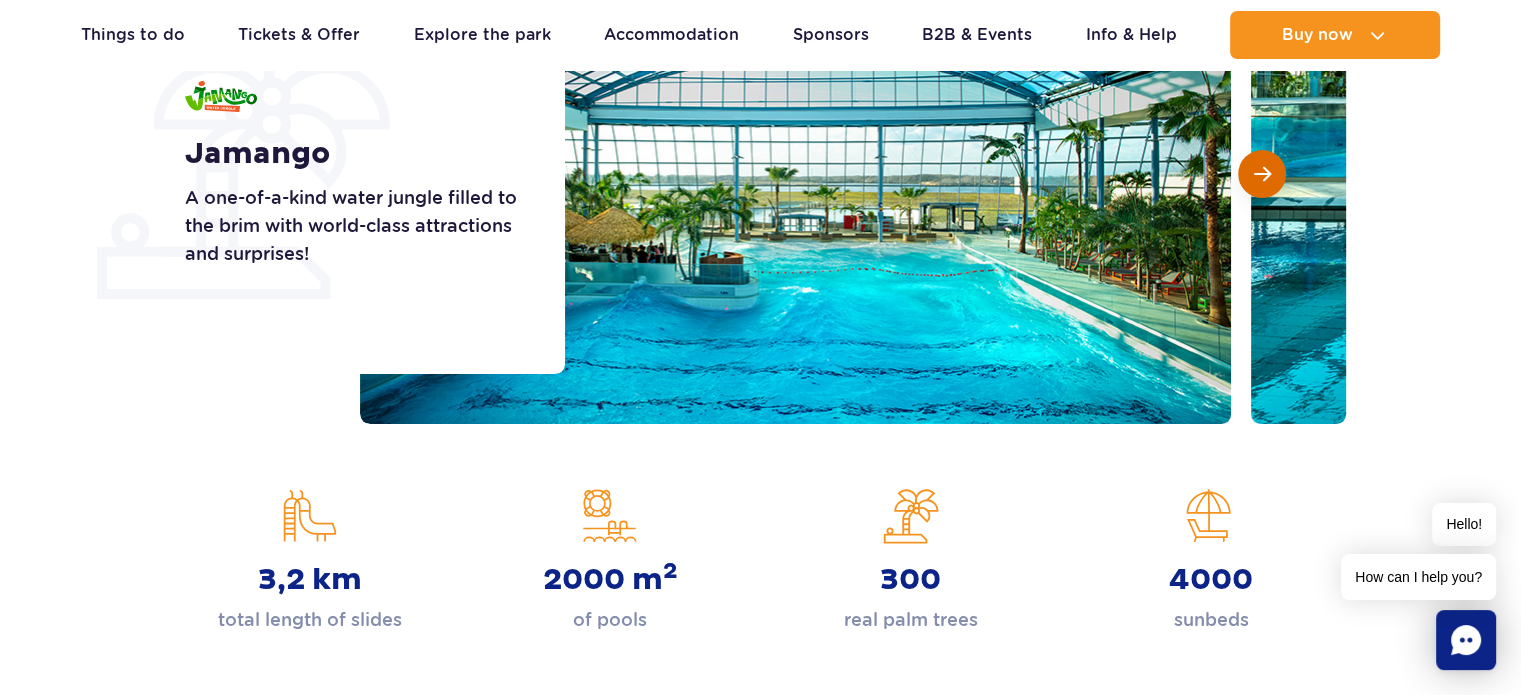 click at bounding box center [1262, 174] 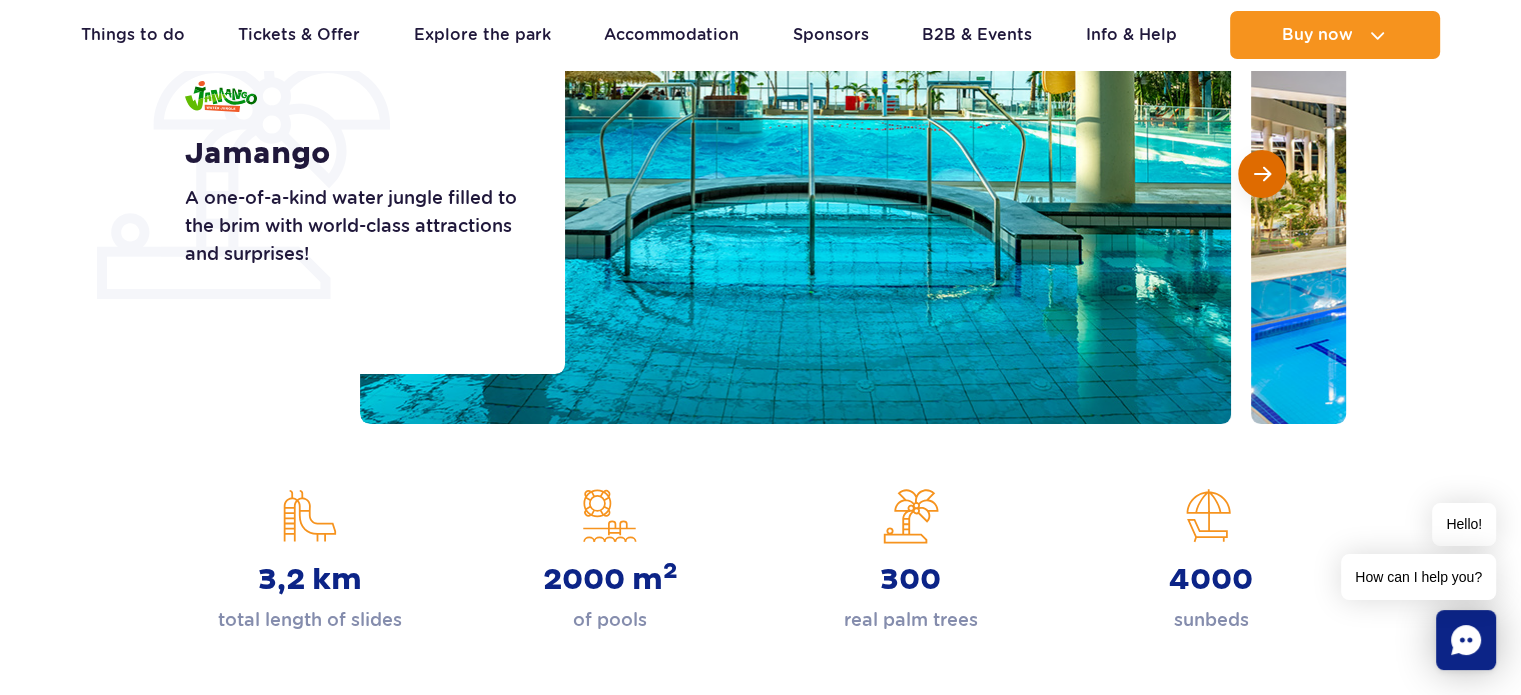 click at bounding box center [1262, 174] 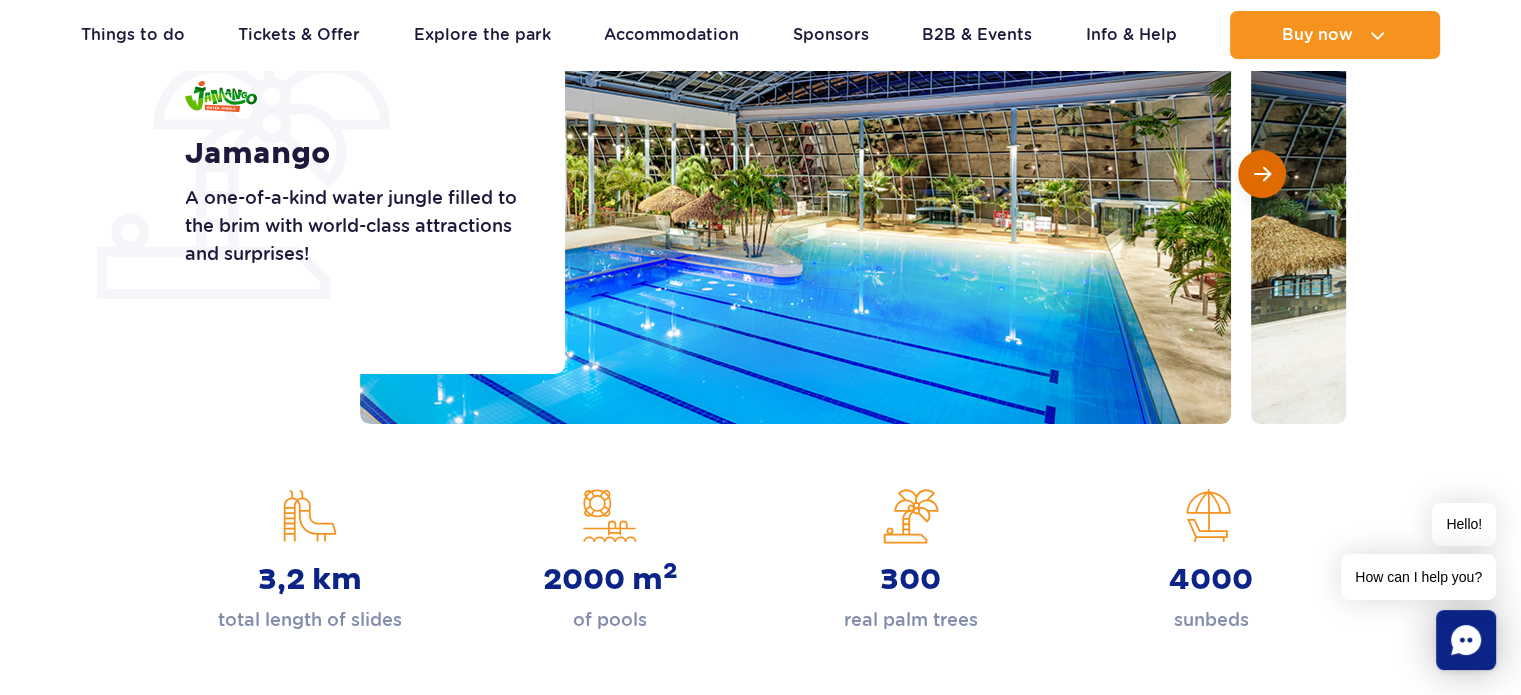 click at bounding box center (1262, 174) 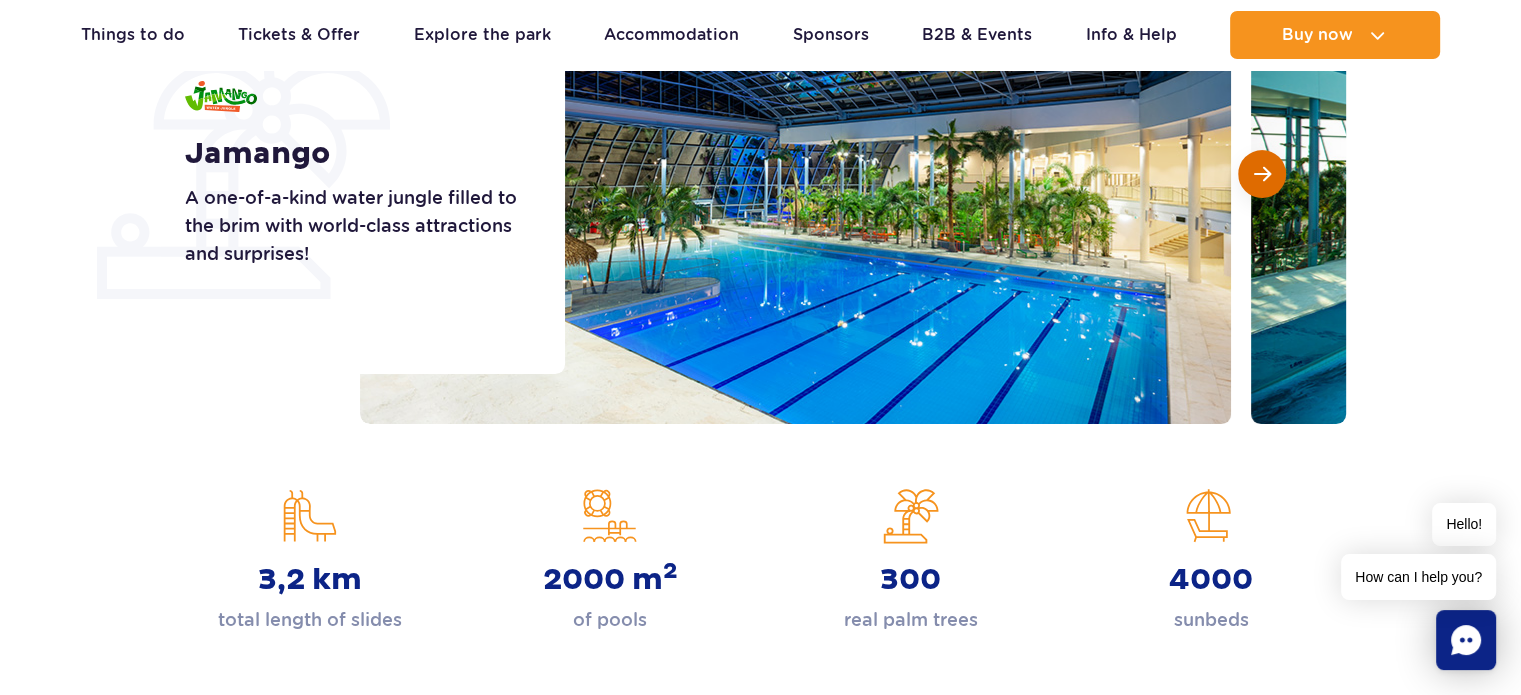 click at bounding box center (1262, 174) 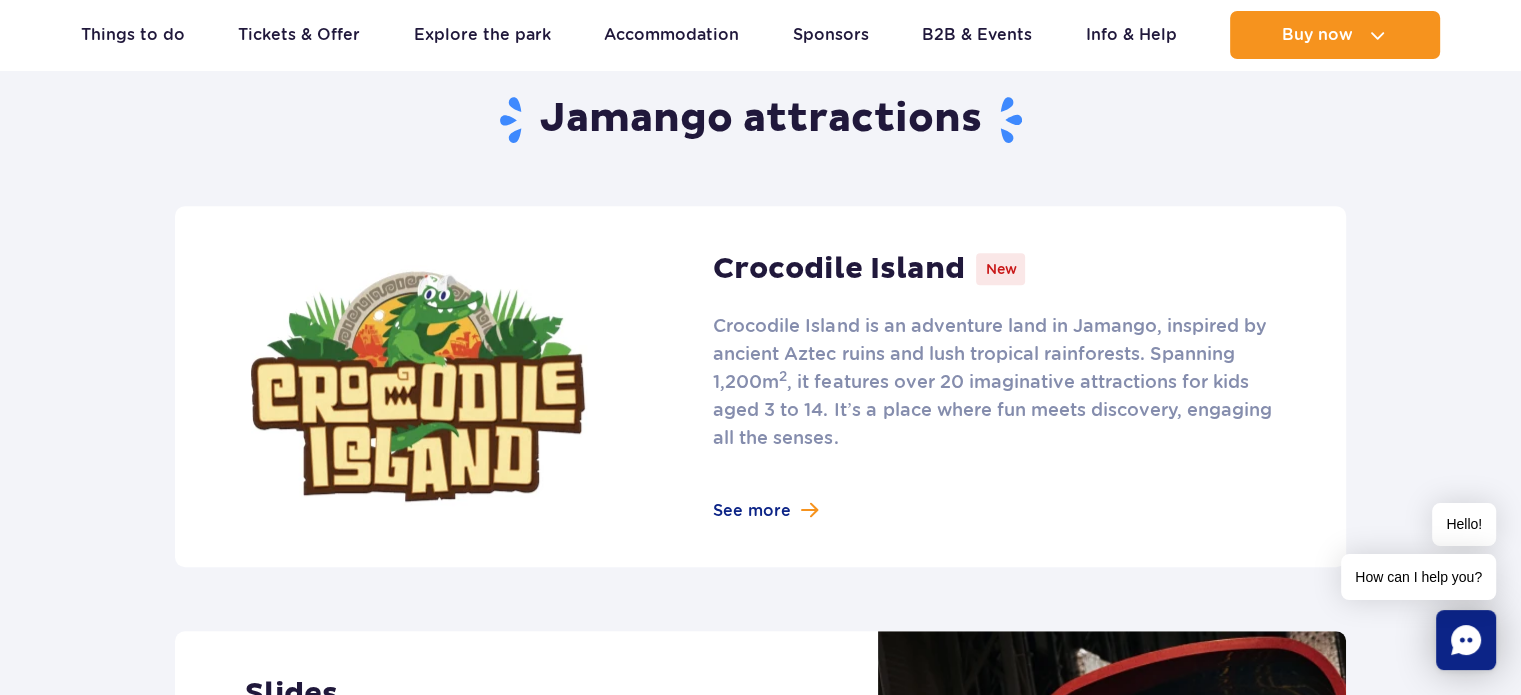 scroll, scrollTop: 1300, scrollLeft: 0, axis: vertical 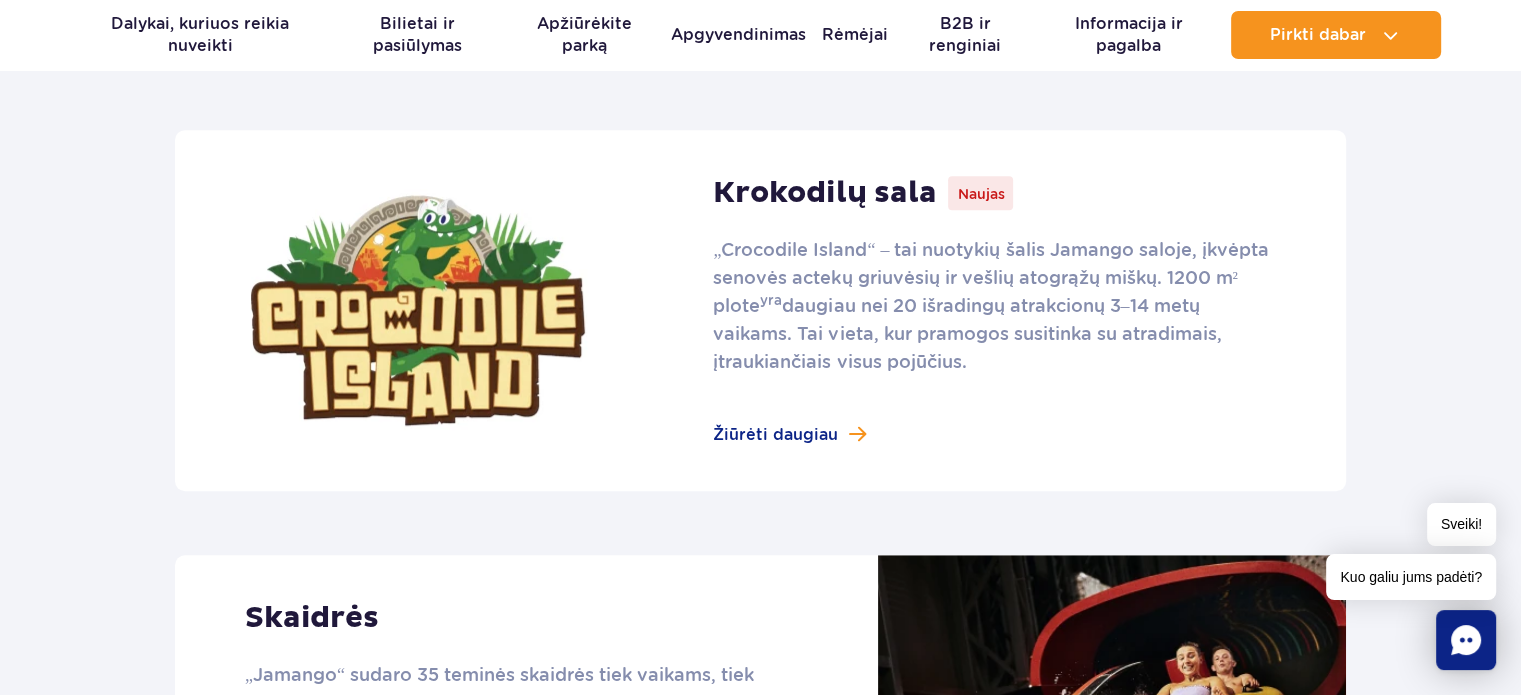 click on "Jamango lankytinos vietos
Krokodilų sala Naujas
„Crocodile Island“ – tai nuotykių šalis Jamango saloje, įkvėpta senovės actekų griuvėsių ir vešlių atogrąžų miškų. [NUMBER] m² plote  yra  daugiau nei [NUMBER] išradingų atrakcionų [NUMBER]–[NUMBER] metų vaikams. Tai vieta, kur pramogos susitinka su atradimais, įtraukiančiais visus pojūčius.
Žiūrėti daugiau
Skaidrės" at bounding box center (760, 977) 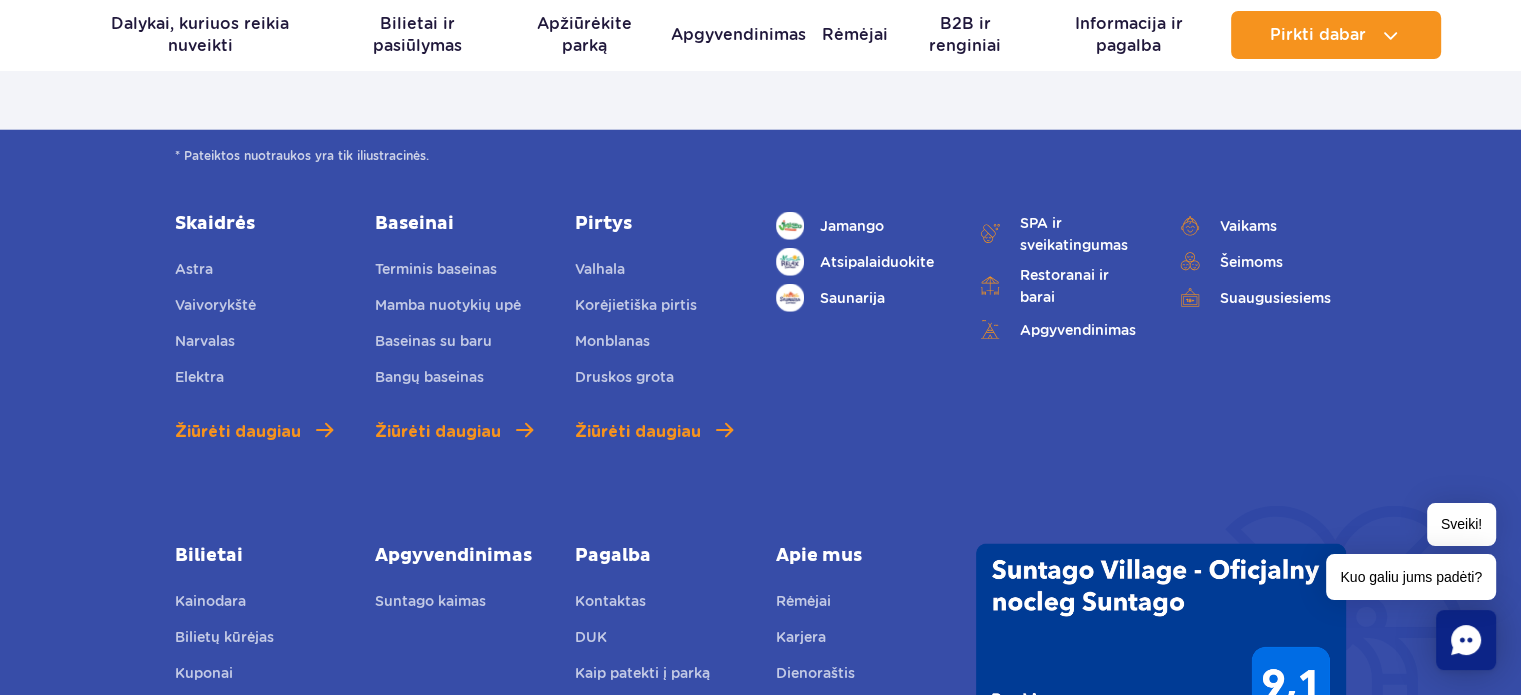 scroll, scrollTop: 5200, scrollLeft: 0, axis: vertical 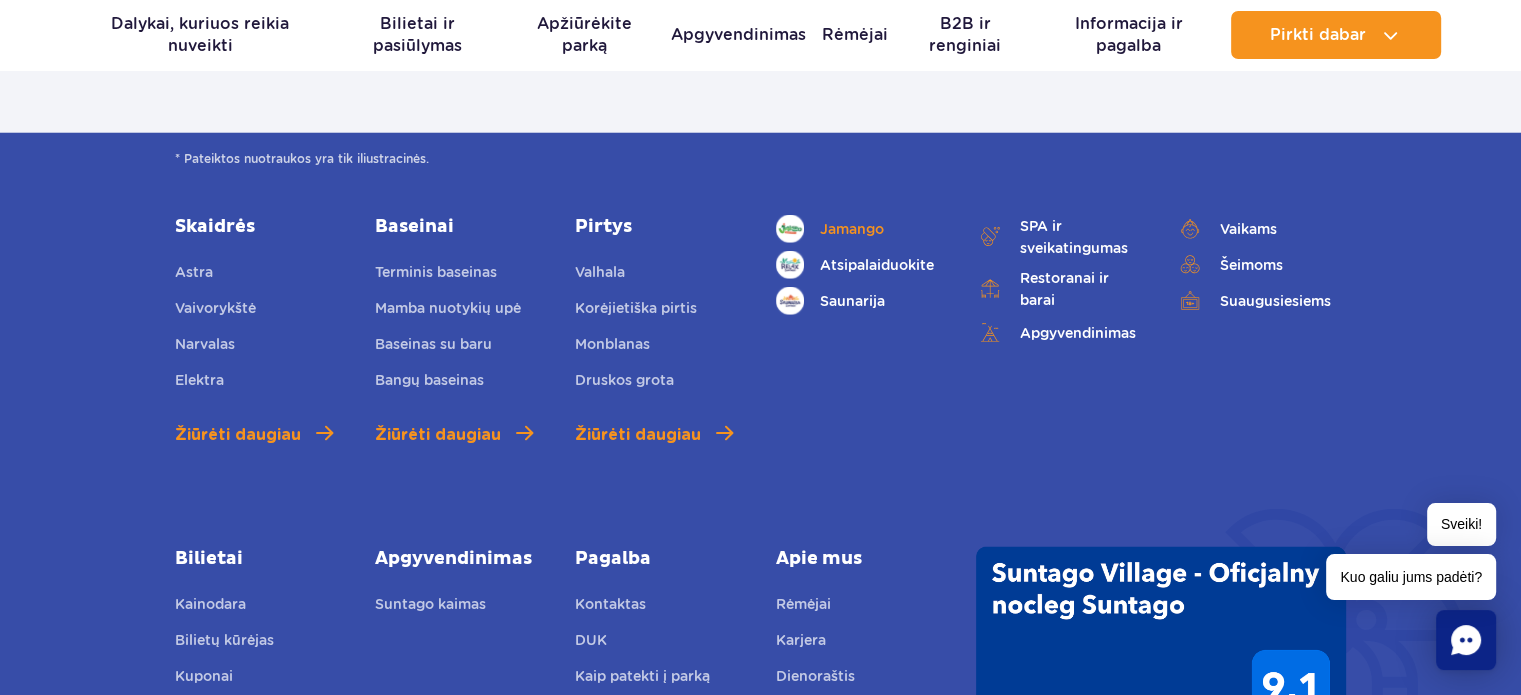 click on "Jamango" at bounding box center [852, 229] 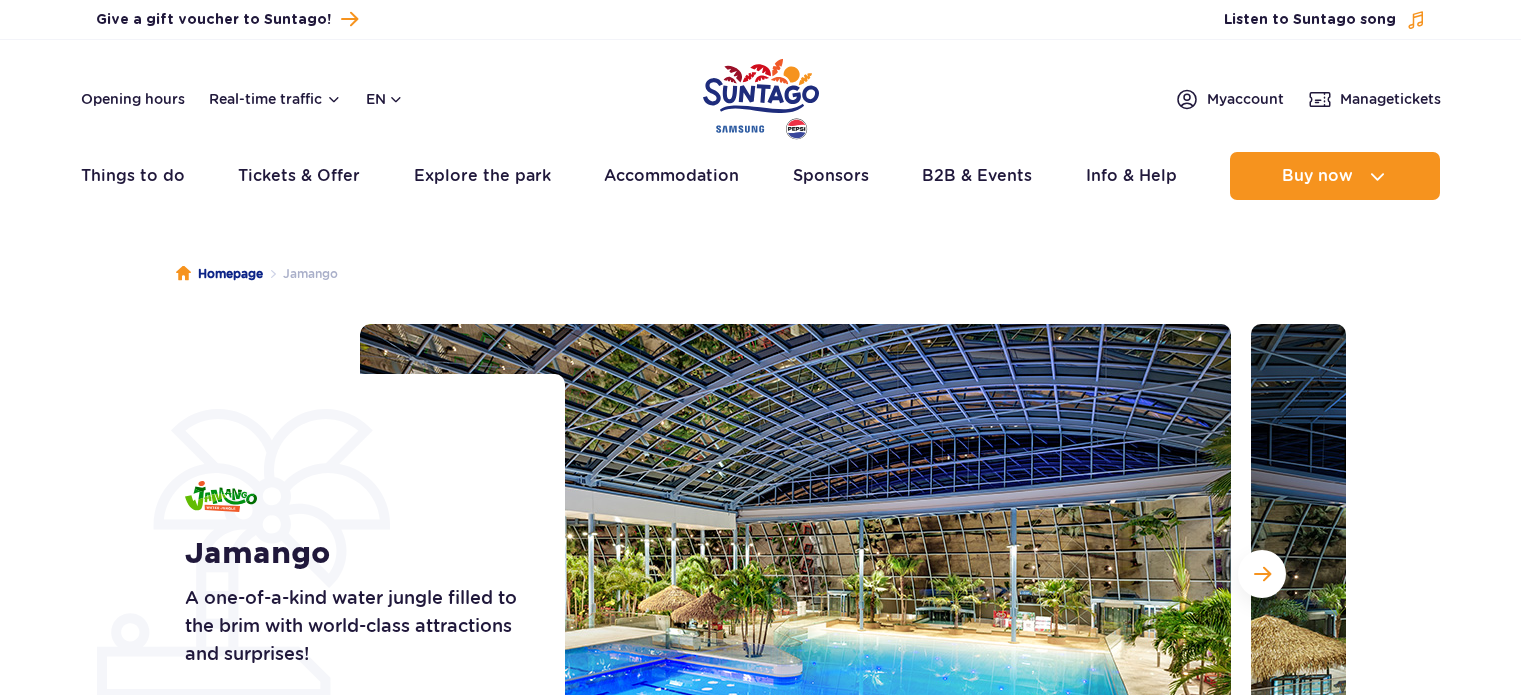 scroll, scrollTop: 0, scrollLeft: 0, axis: both 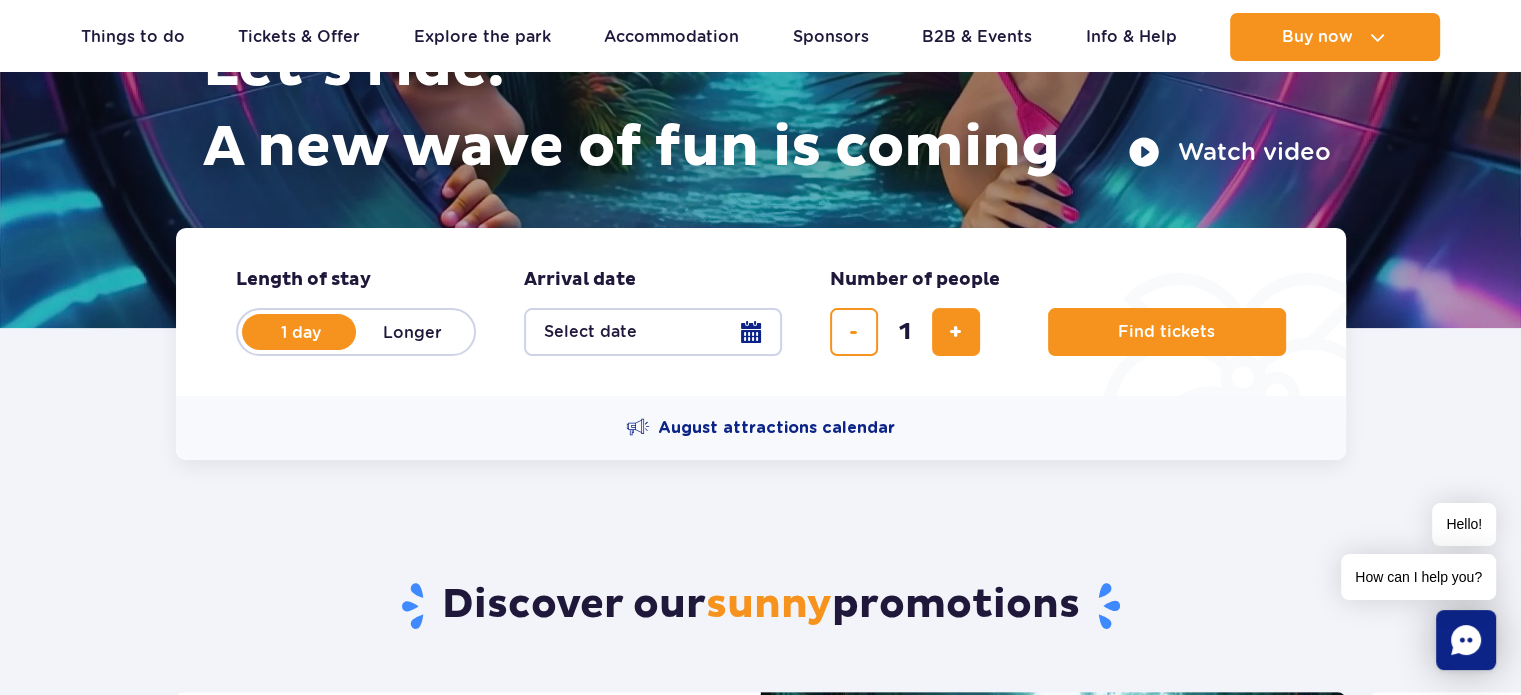 click on "Select date" at bounding box center [653, 332] 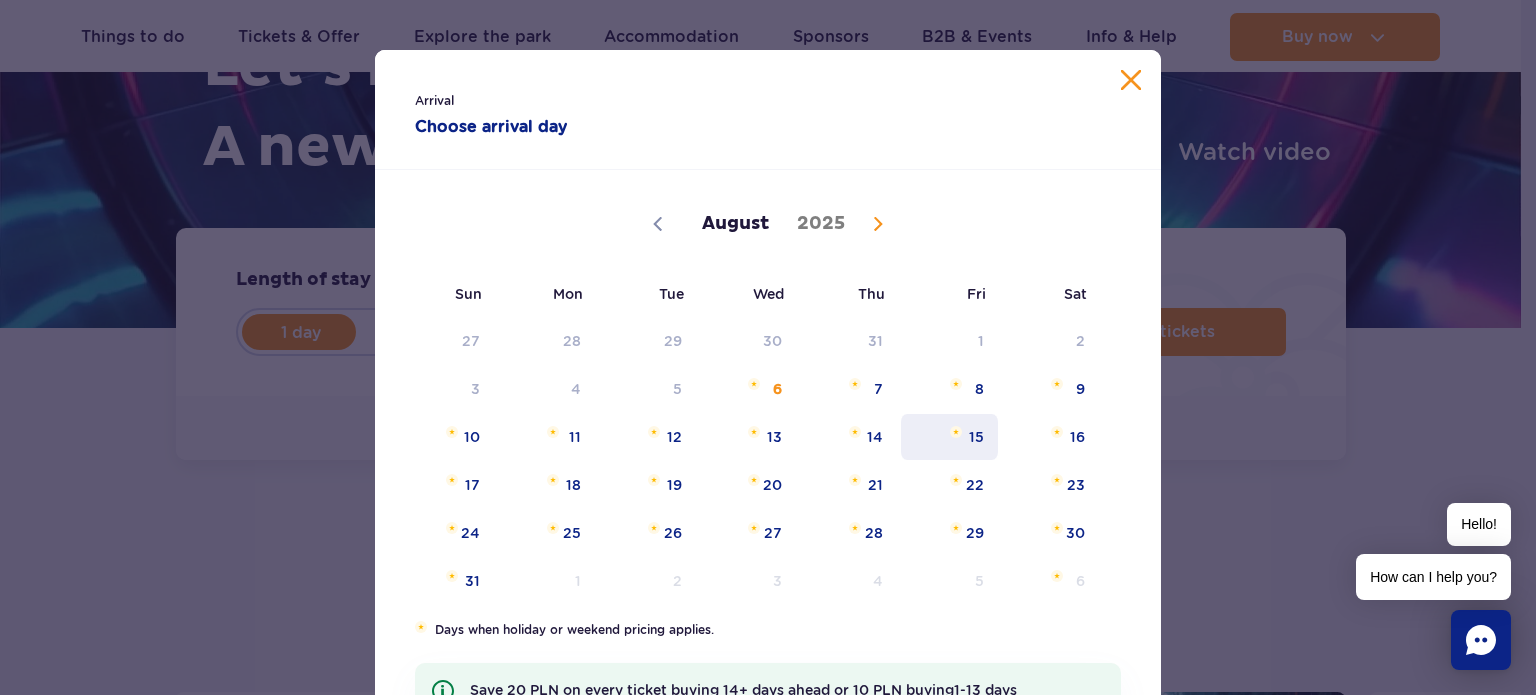 click on "15" at bounding box center [949, 437] 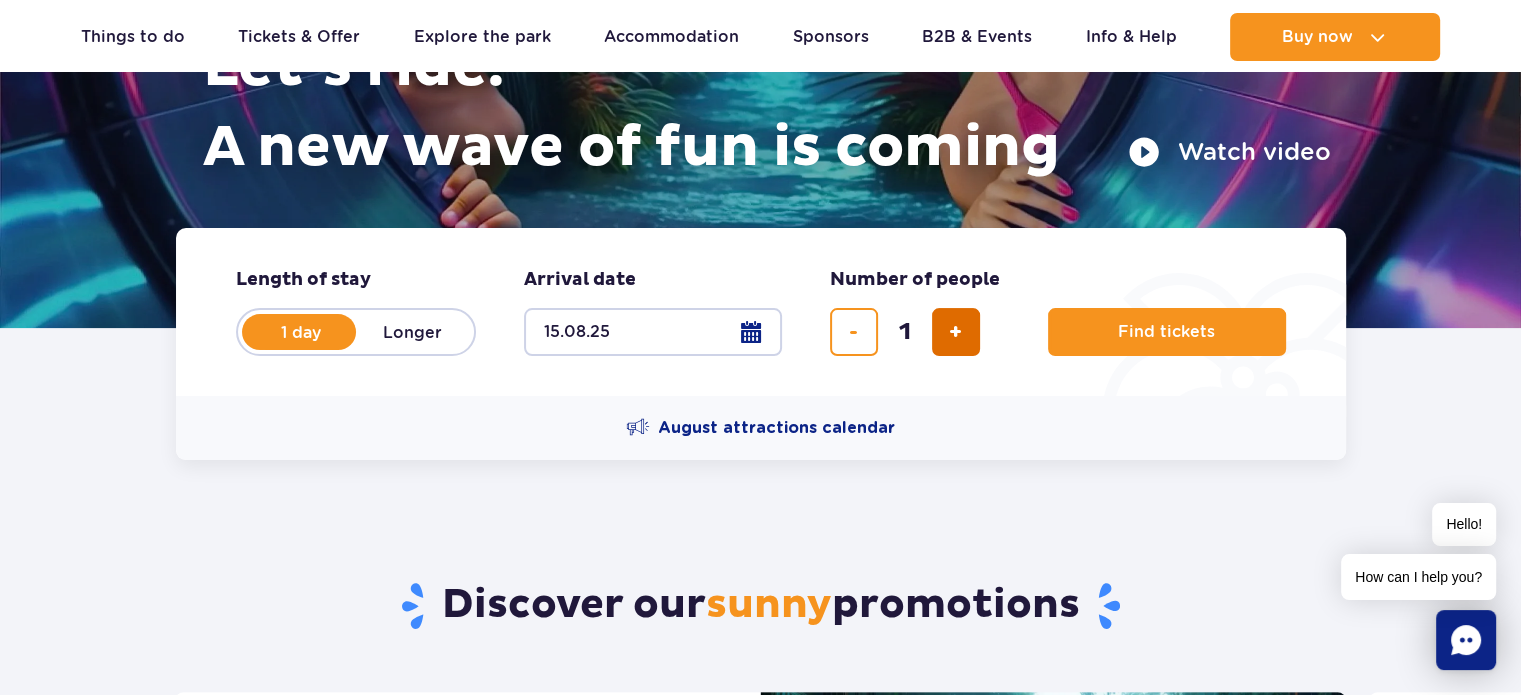 click at bounding box center [955, 332] 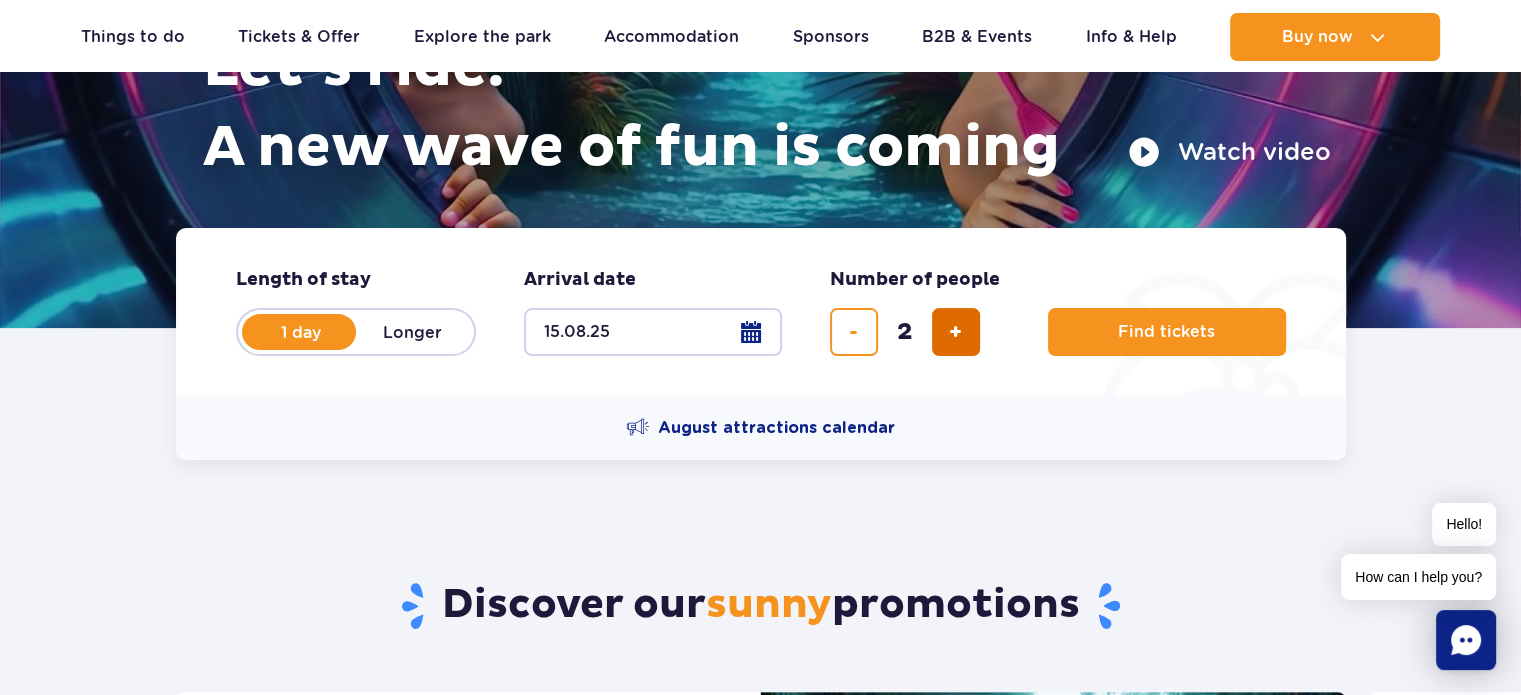 click at bounding box center (955, 332) 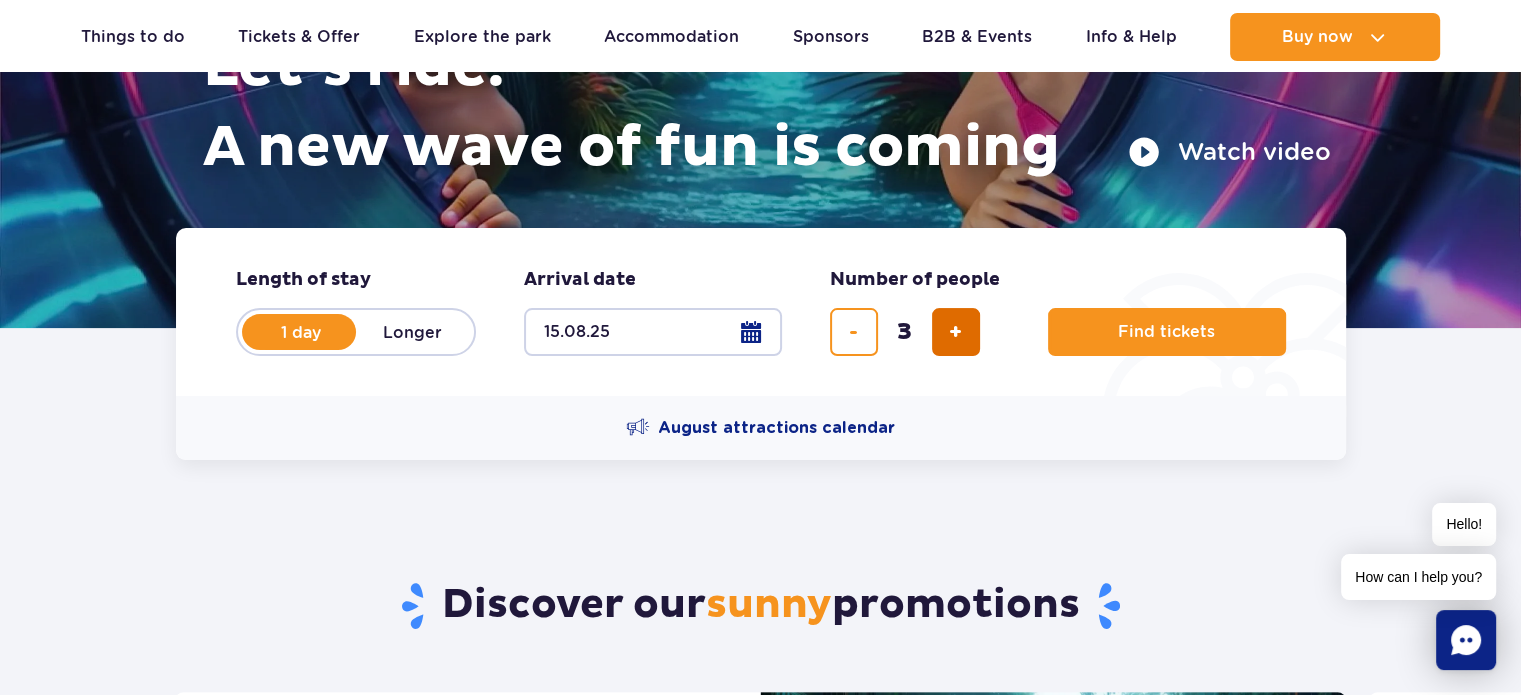 click at bounding box center [955, 332] 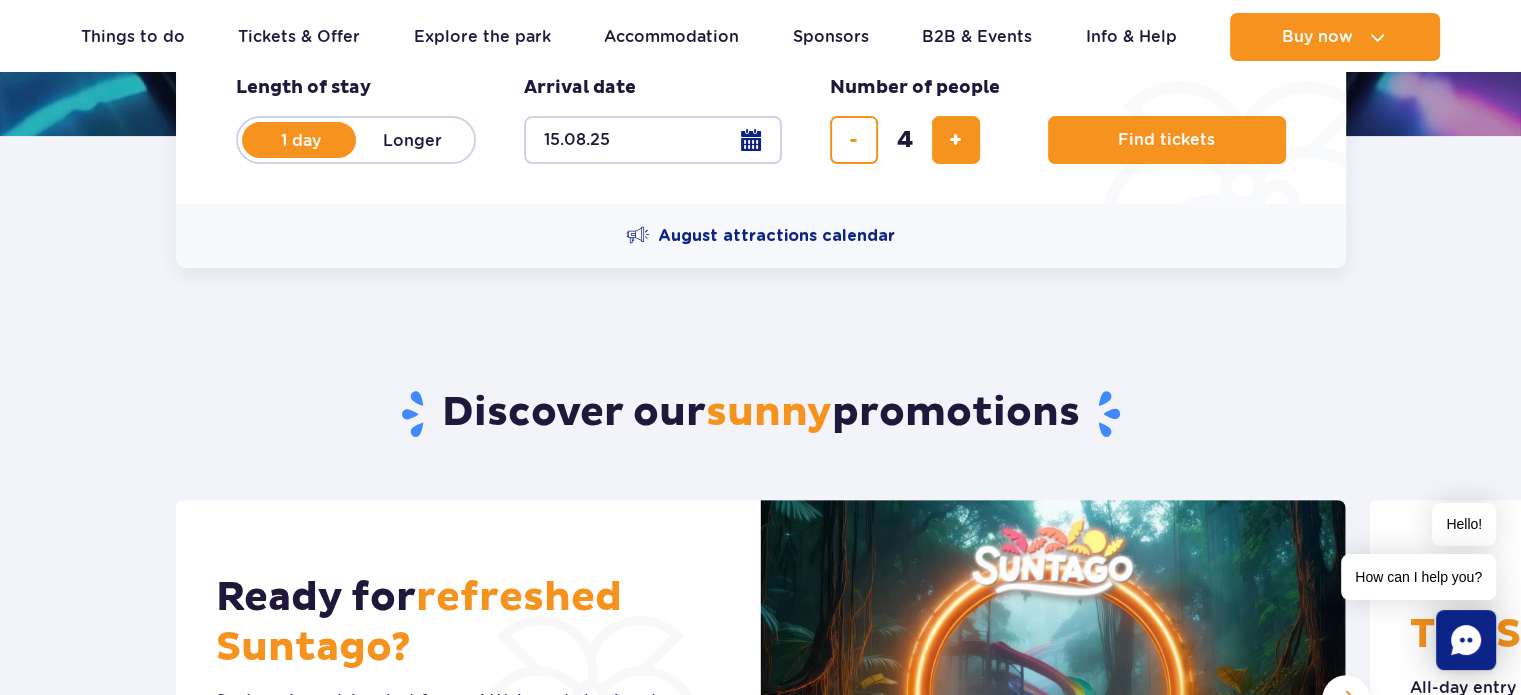 scroll, scrollTop: 500, scrollLeft: 0, axis: vertical 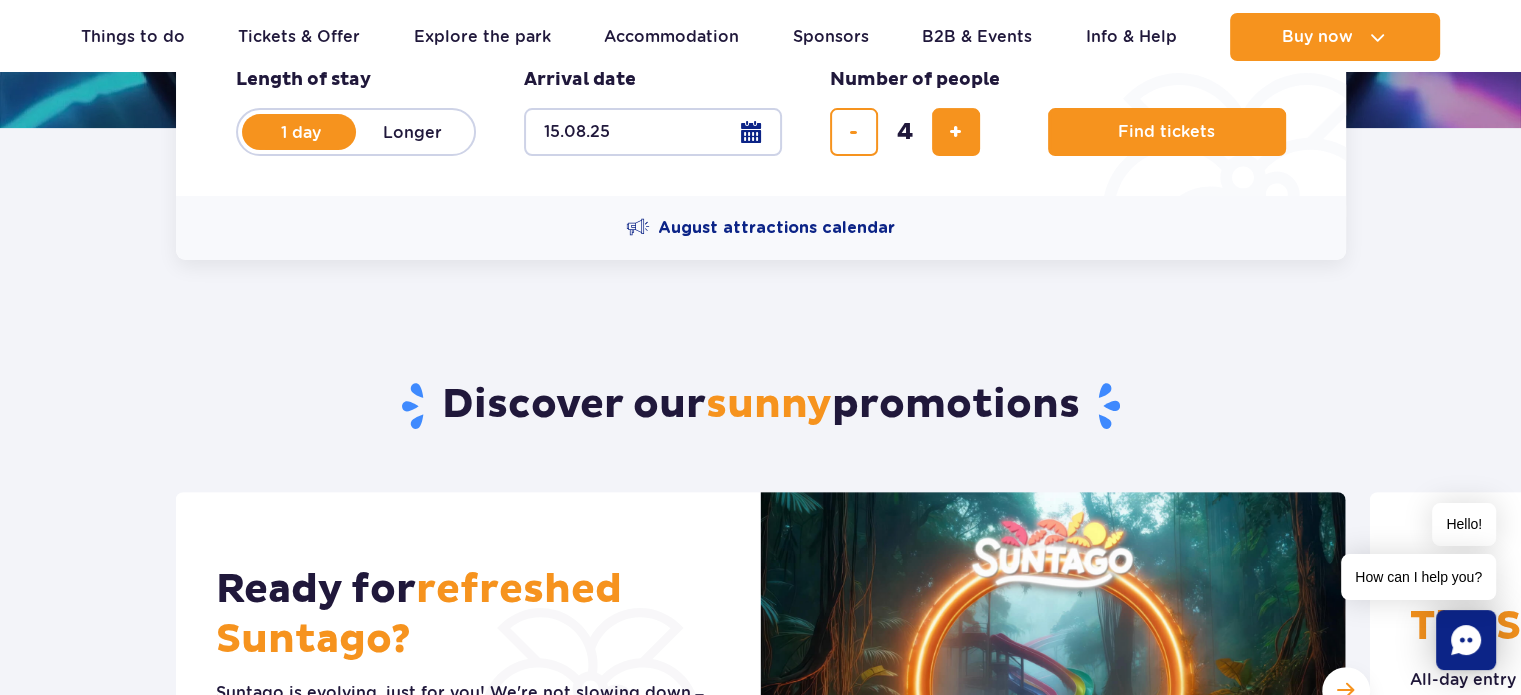 click on "Discover our  sunny  promotions" at bounding box center (760, 376) 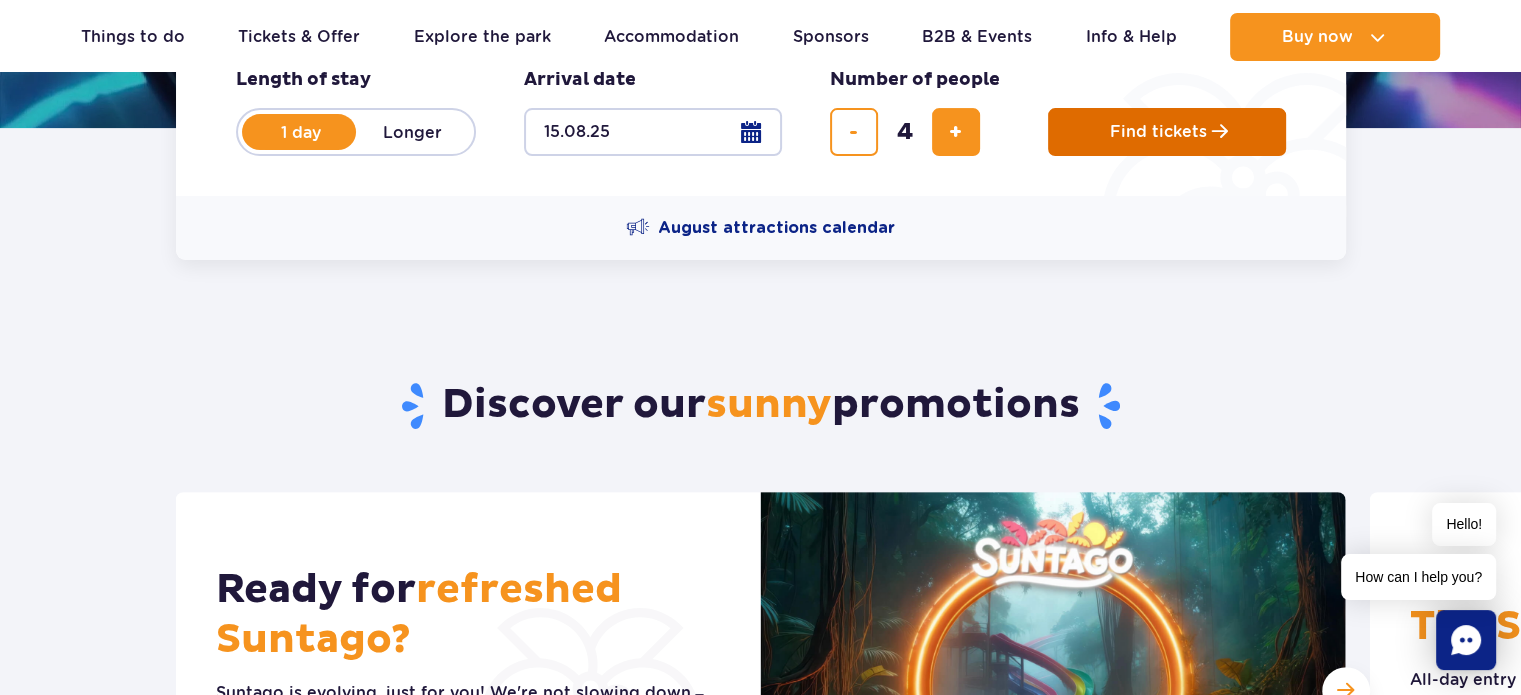 click on "Find tickets" at bounding box center (1167, 132) 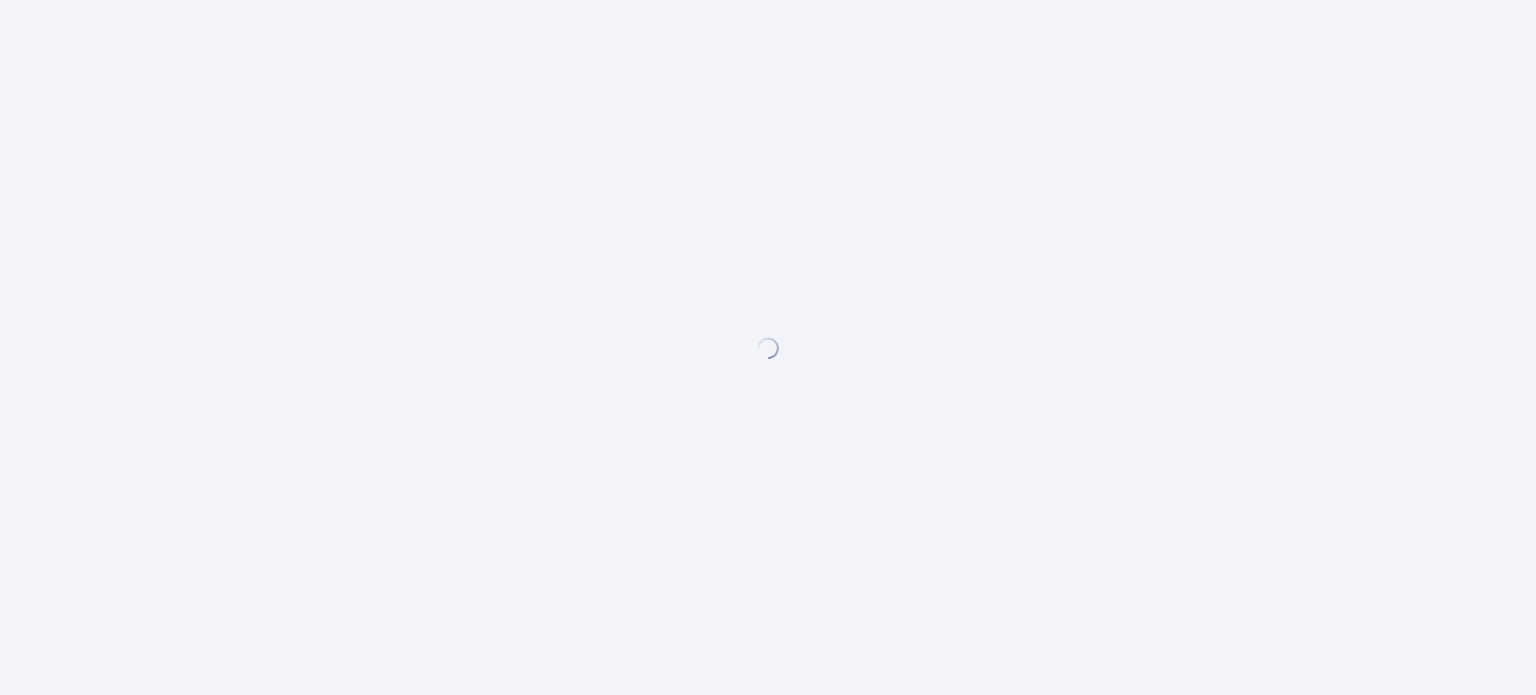 scroll, scrollTop: 0, scrollLeft: 0, axis: both 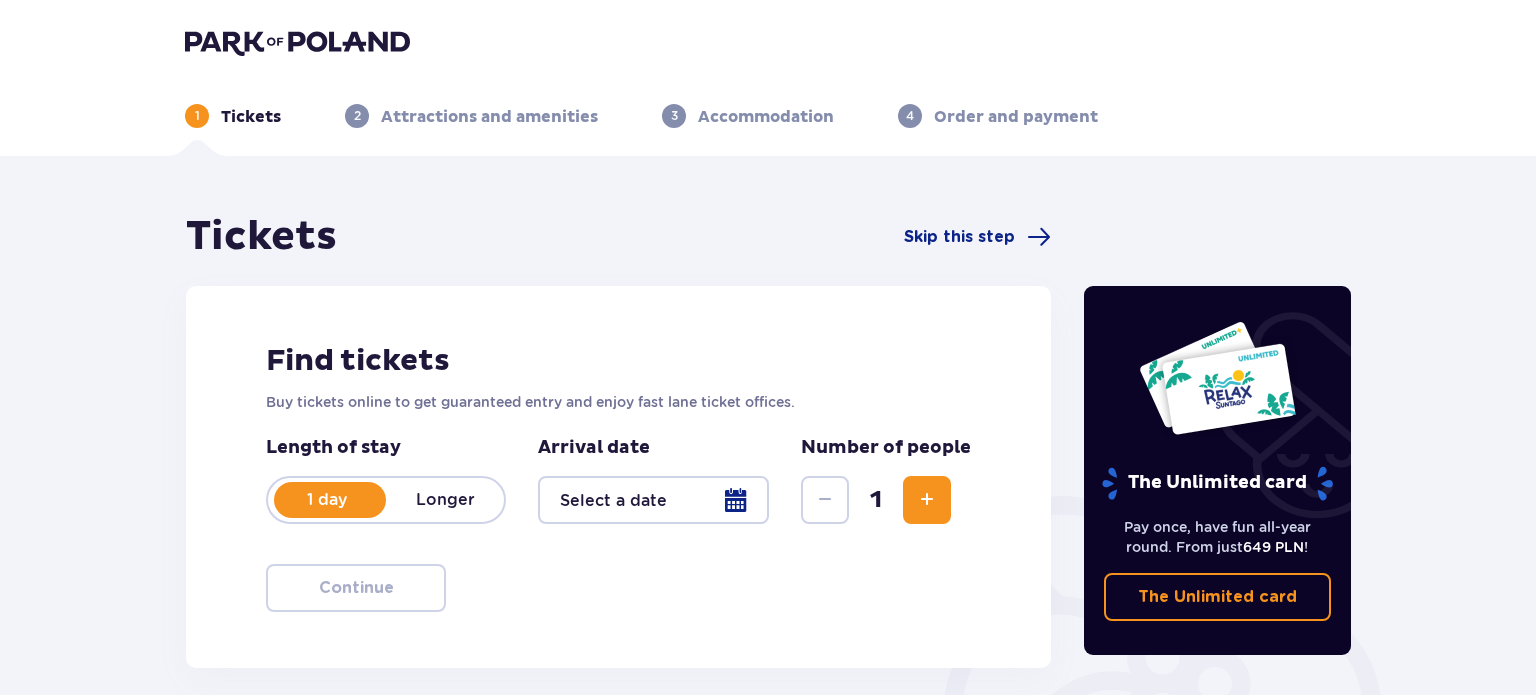 type on "15.08.25" 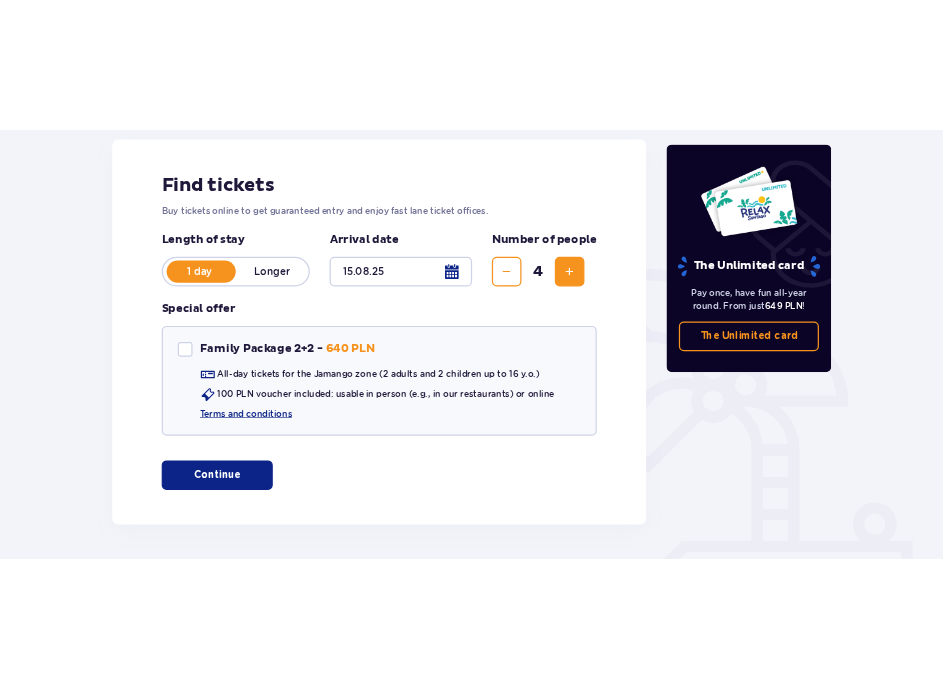 scroll, scrollTop: 300, scrollLeft: 0, axis: vertical 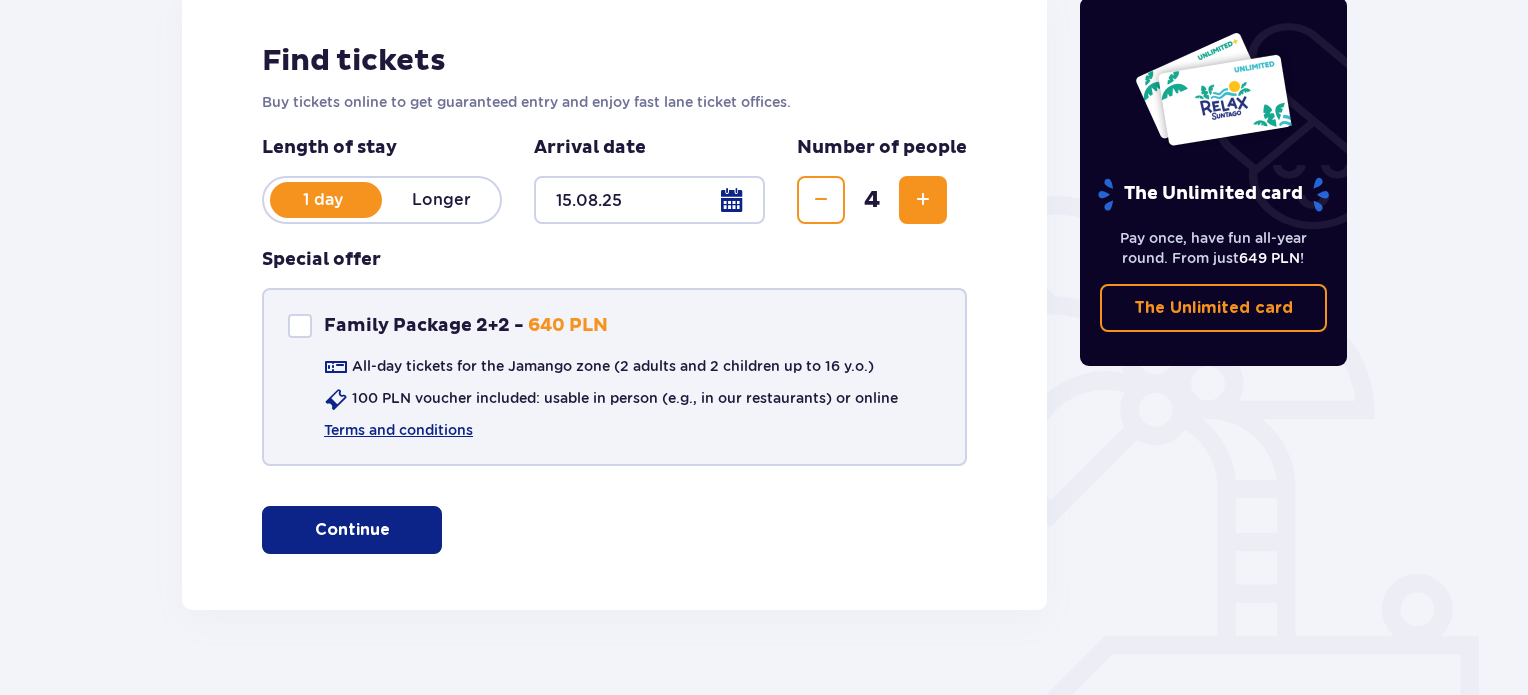 click at bounding box center (300, 326) 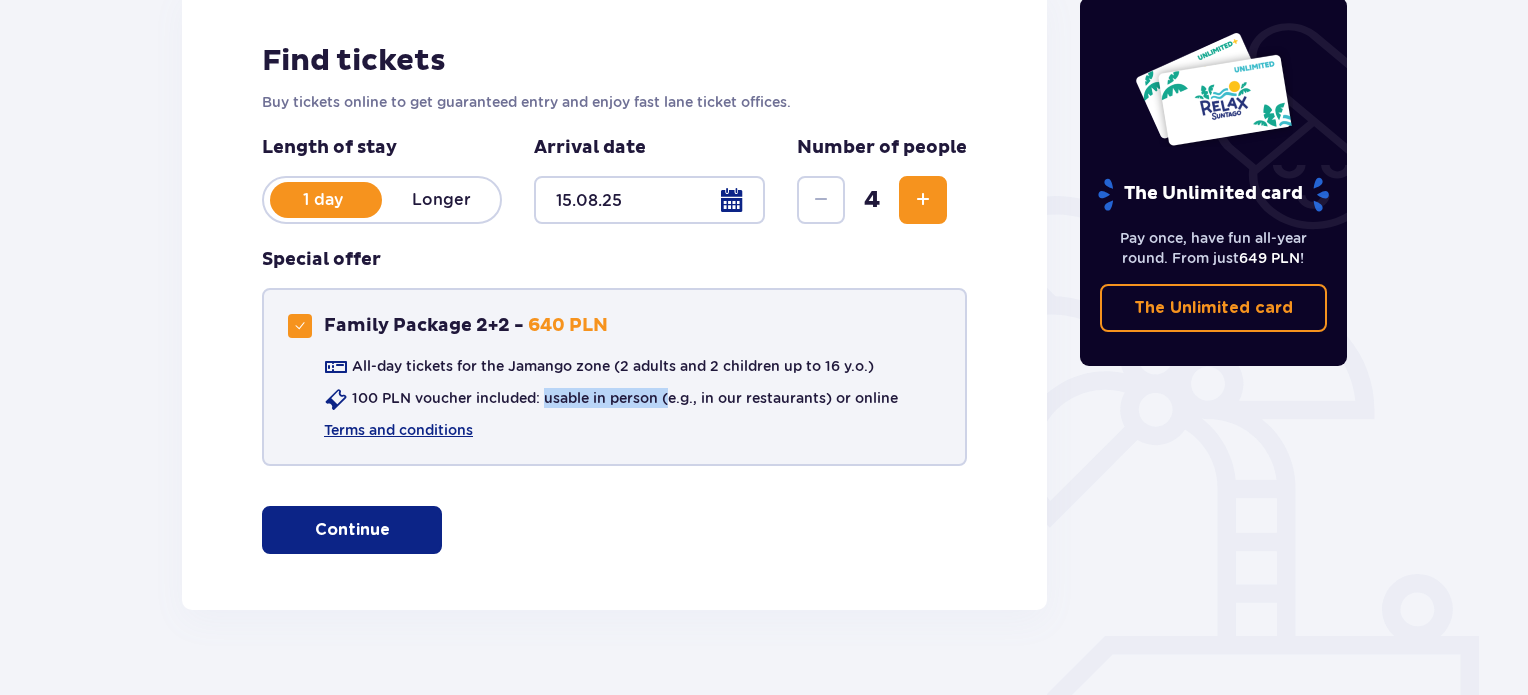 drag, startPoint x: 544, startPoint y: 400, endPoint x: 668, endPoint y: 399, distance: 124.004036 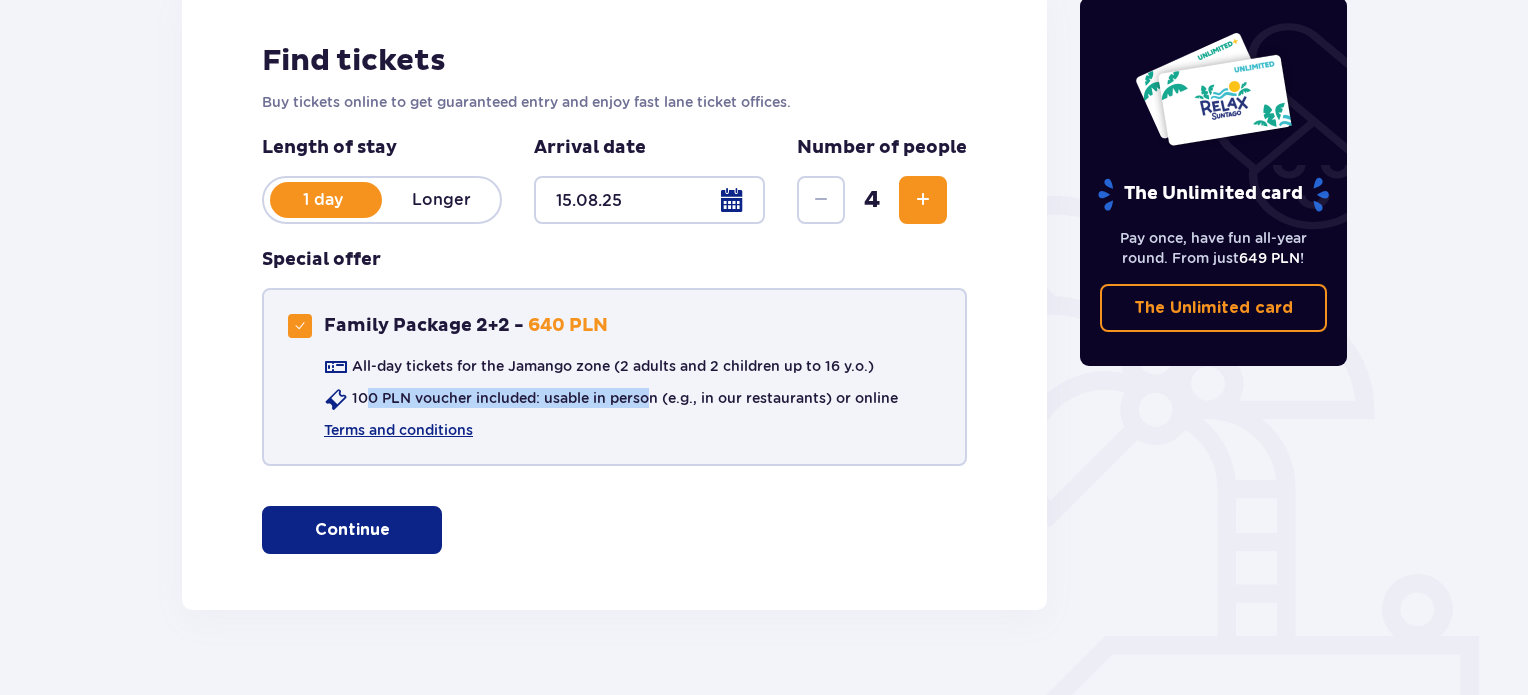 drag, startPoint x: 370, startPoint y: 396, endPoint x: 650, endPoint y: 407, distance: 280.21597 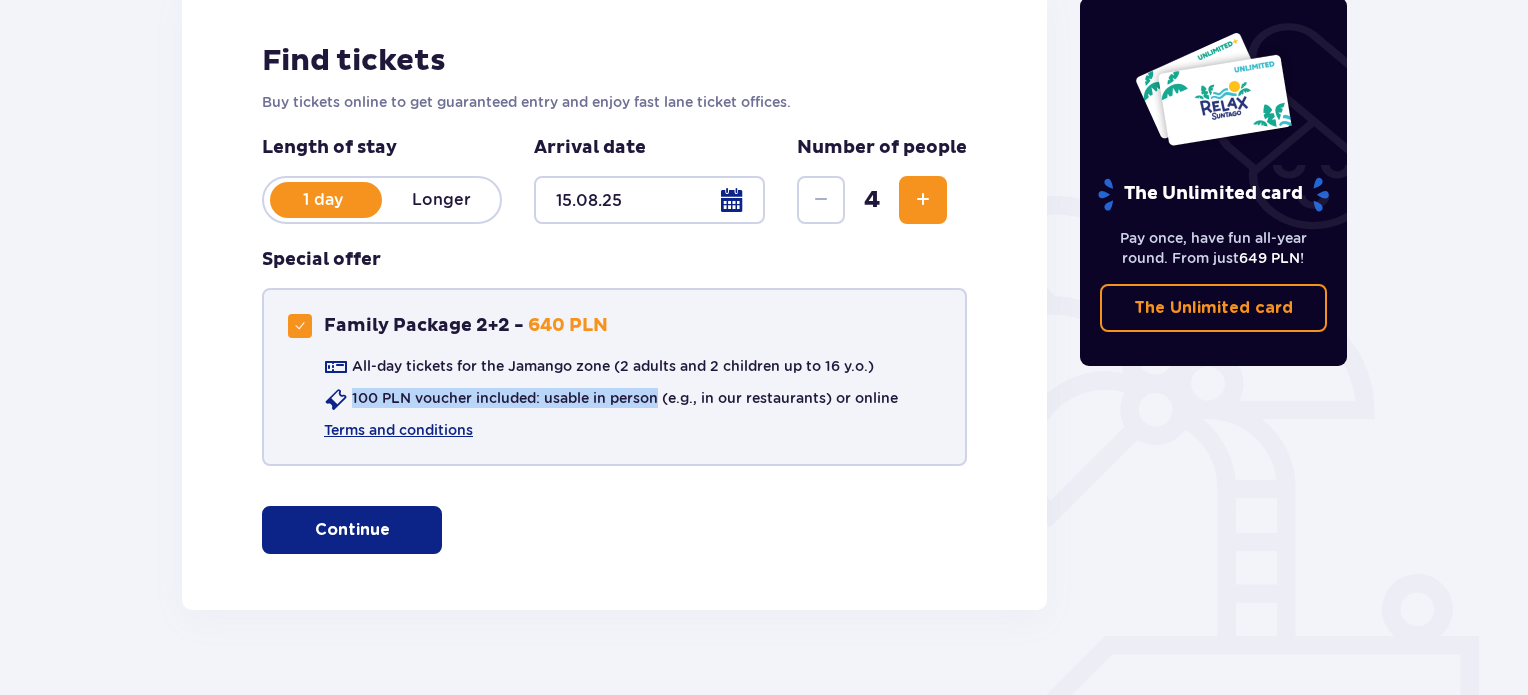 drag, startPoint x: 648, startPoint y: 391, endPoint x: 352, endPoint y: 385, distance: 296.0608 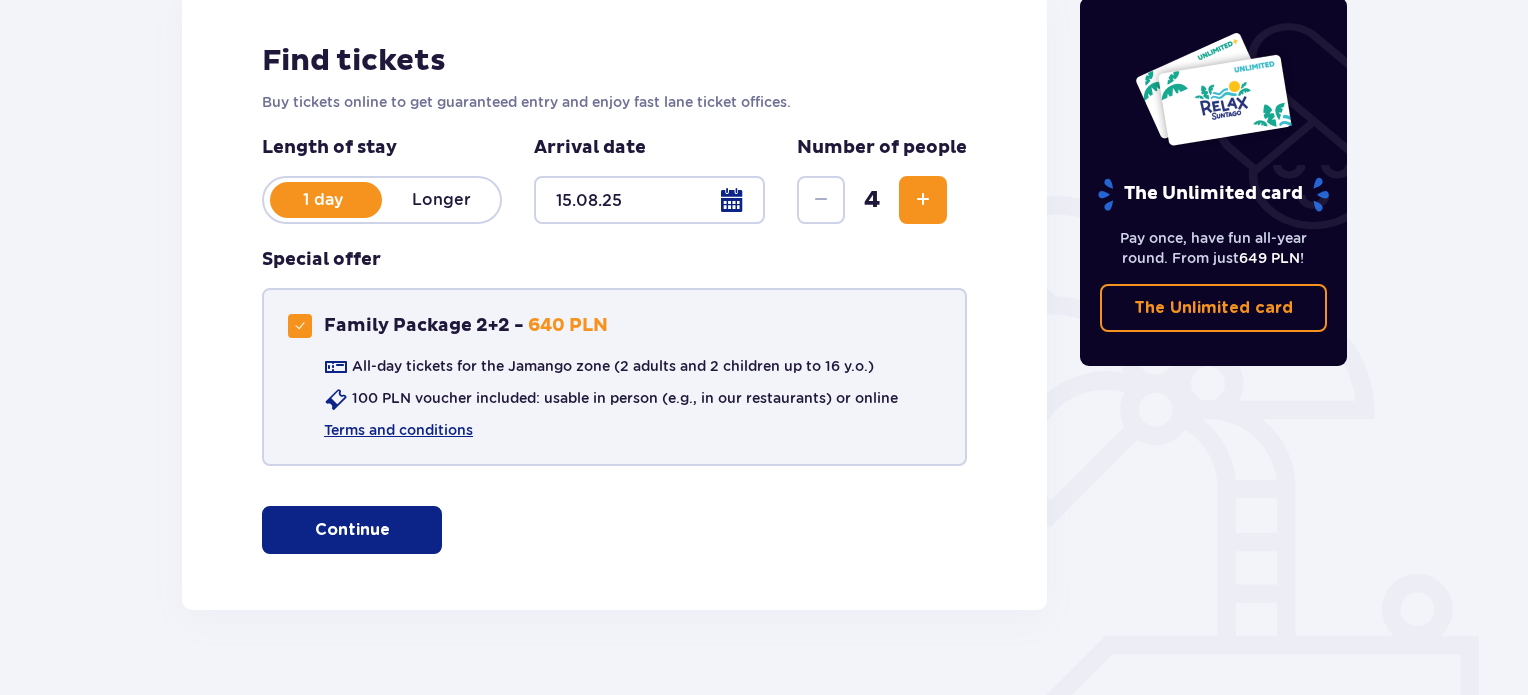 click on "Family Package 2+2    -  640 PLN All-day tickets for the Jamango zone (2 adults and 2 children up to 16 y.o.) 100 PLN voucher included: usable in person (e.g., in our restaurants) or online Terms and conditions" at bounding box center (614, 377) 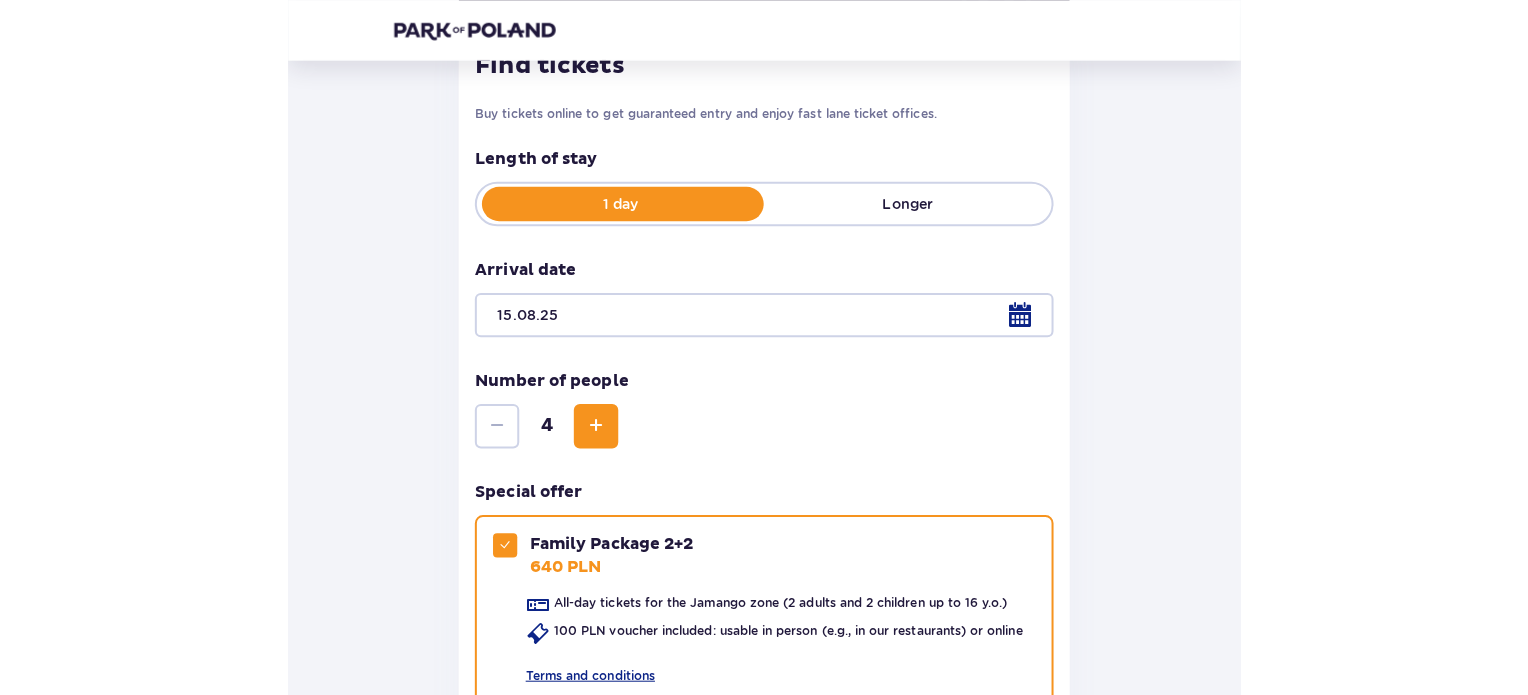 scroll, scrollTop: 0, scrollLeft: 0, axis: both 